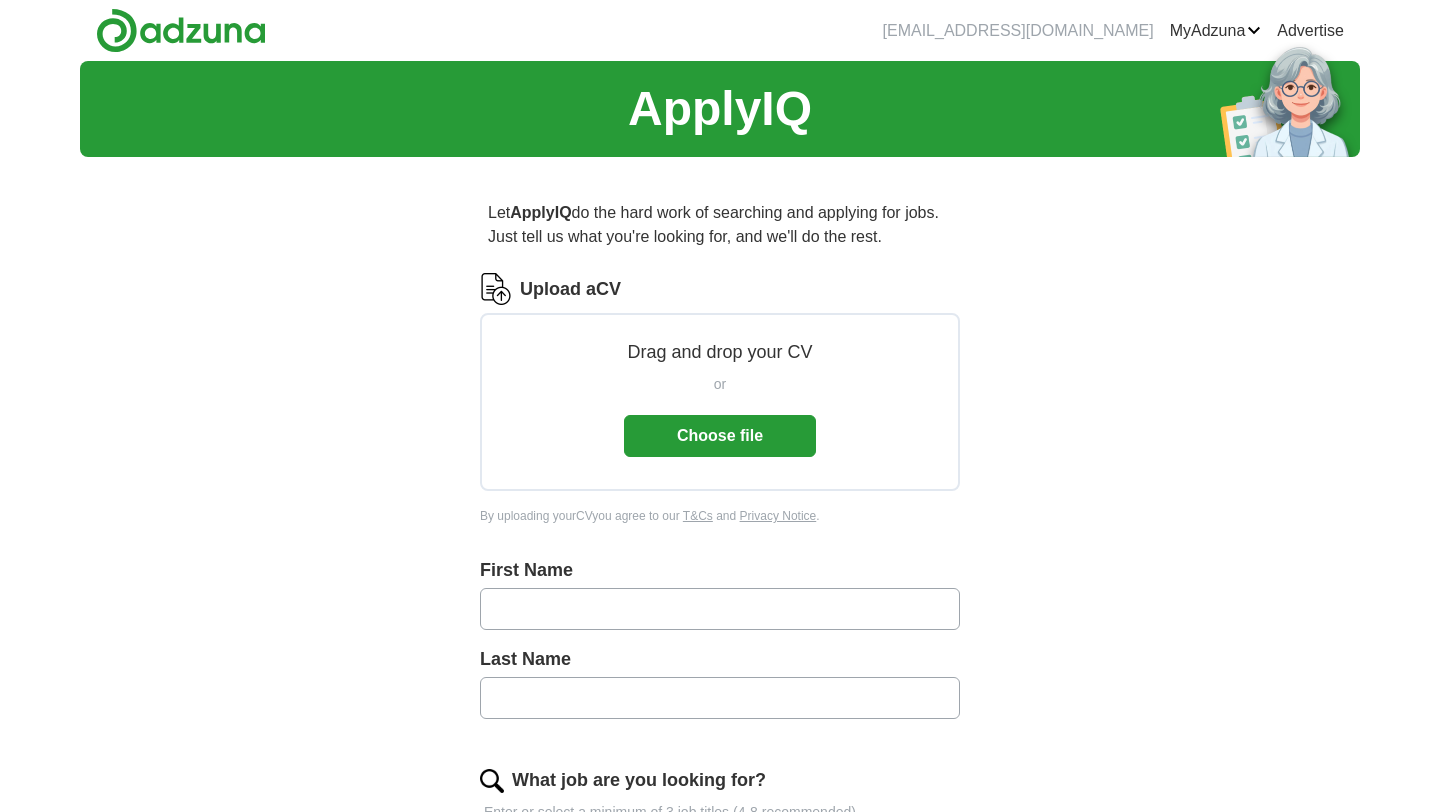 scroll, scrollTop: 0, scrollLeft: 0, axis: both 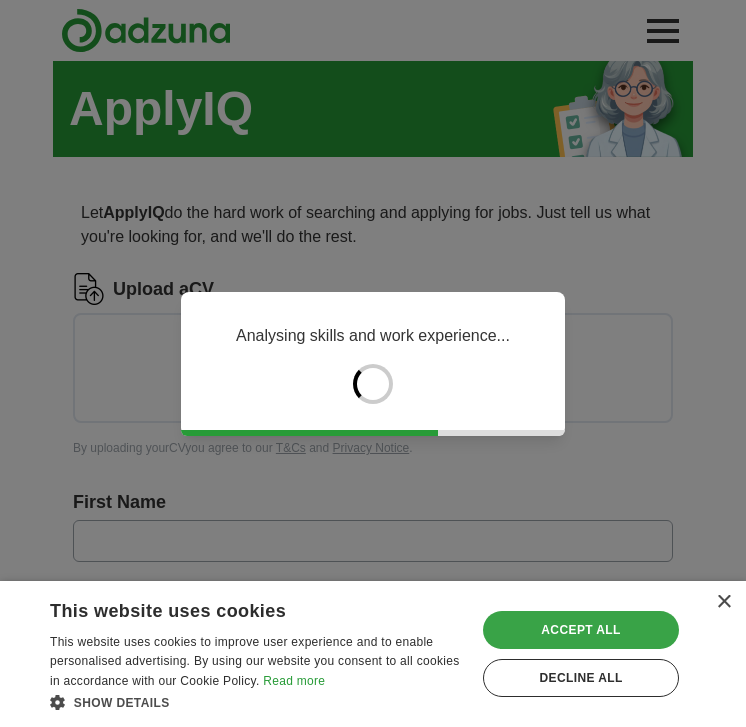 click on "Accept all" at bounding box center (581, 630) 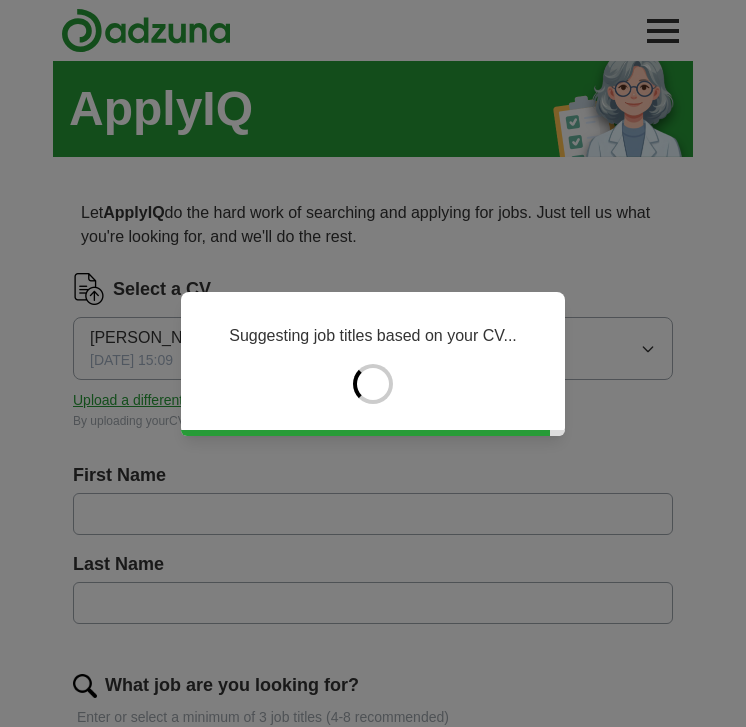 type on "******" 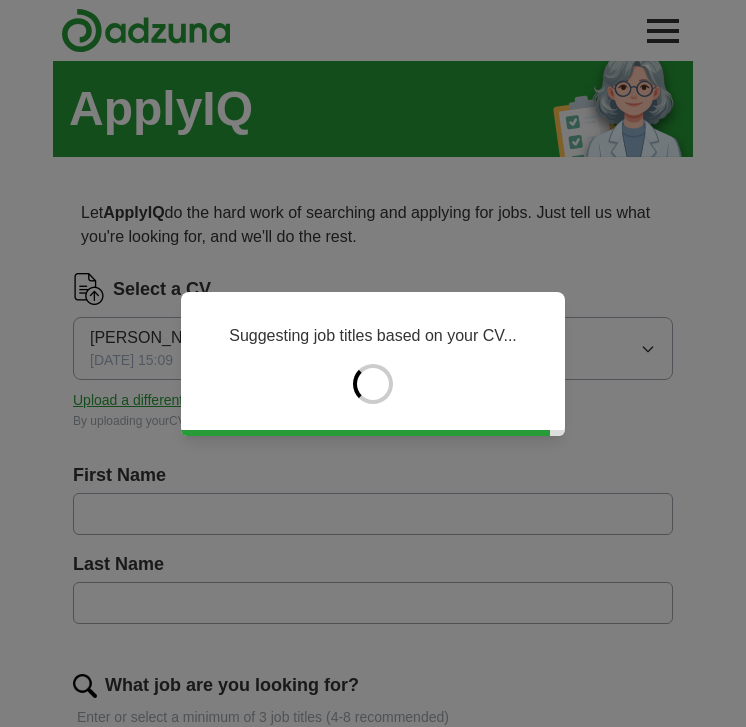 type on "******" 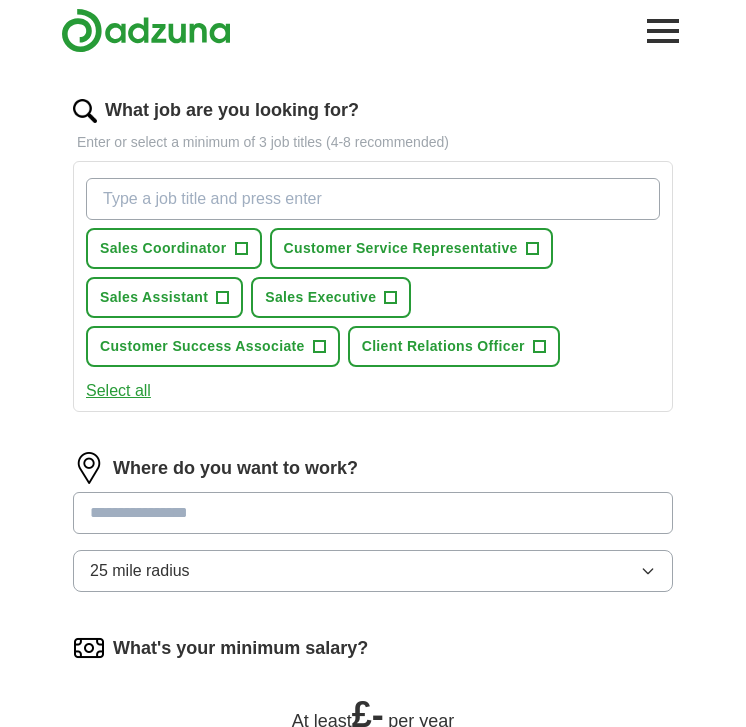 scroll, scrollTop: 576, scrollLeft: 0, axis: vertical 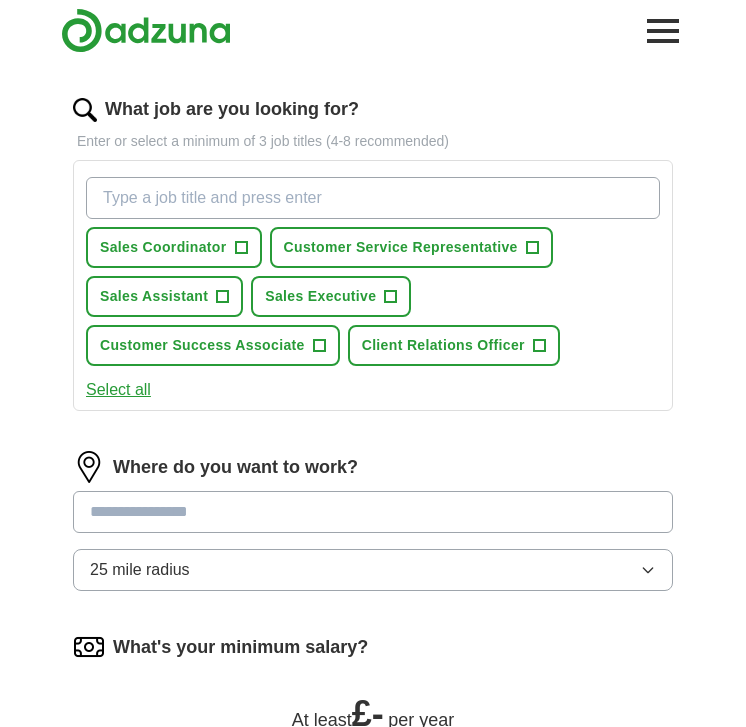 drag, startPoint x: 142, startPoint y: 386, endPoint x: 257, endPoint y: 408, distance: 117.08544 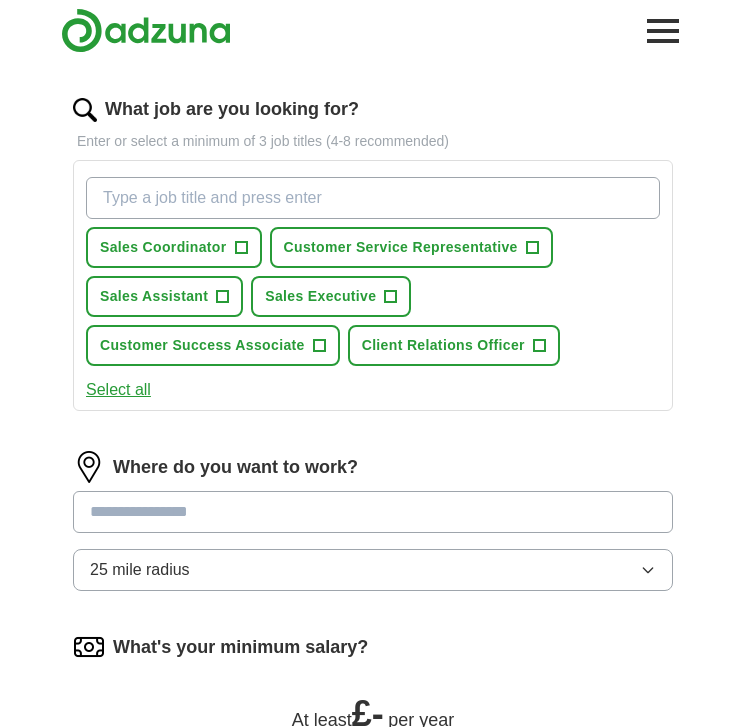 click on "Select all" at bounding box center (118, 390) 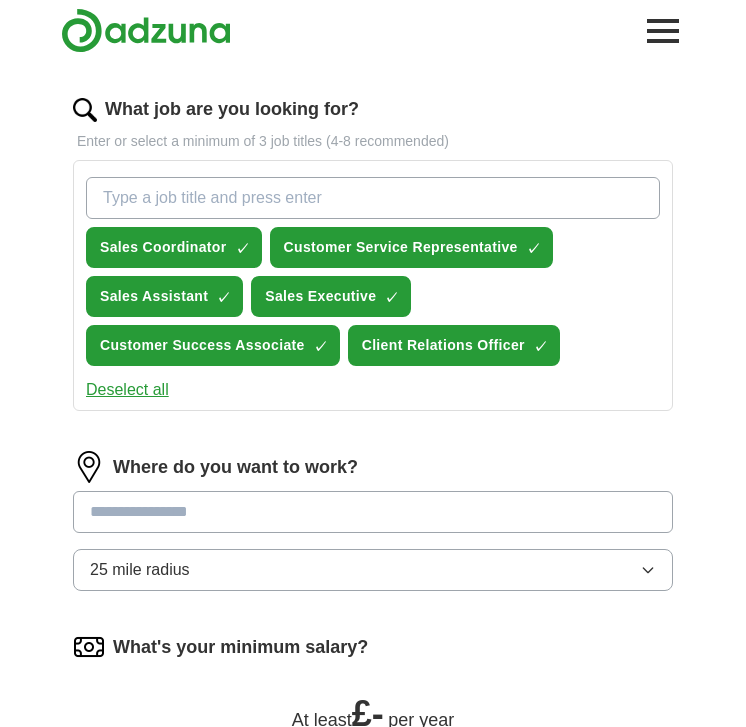 click at bounding box center [373, 512] 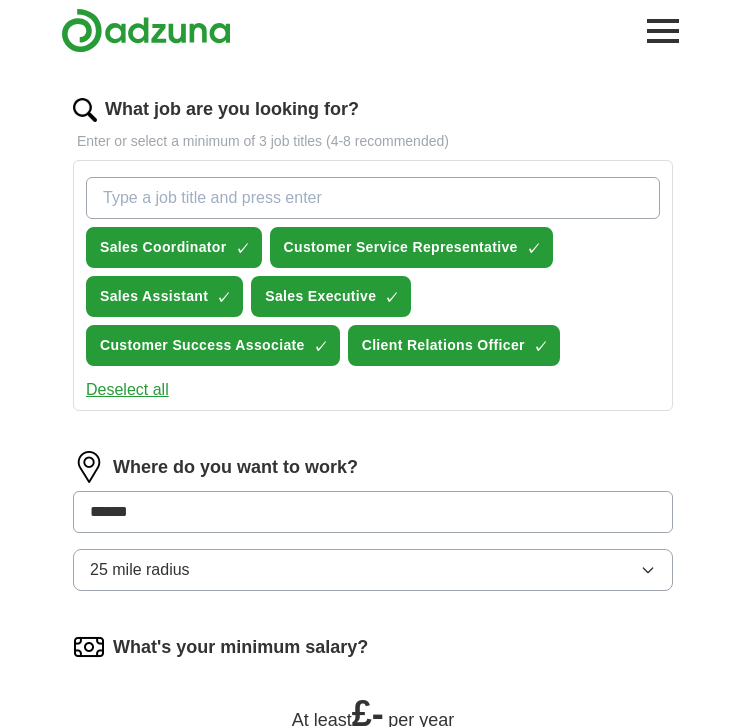 type on "******" 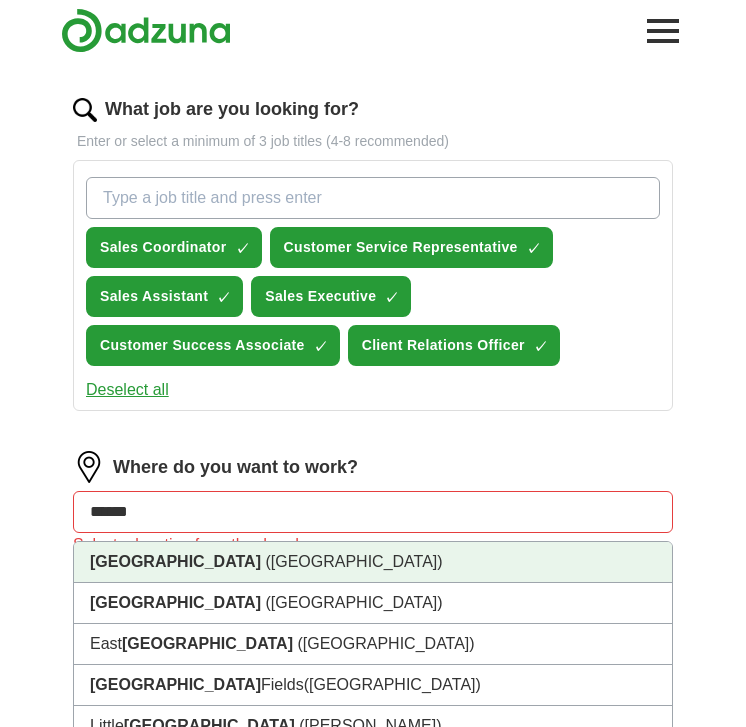 click on "[GEOGRAPHIC_DATA]   ([GEOGRAPHIC_DATA])" at bounding box center [373, 562] 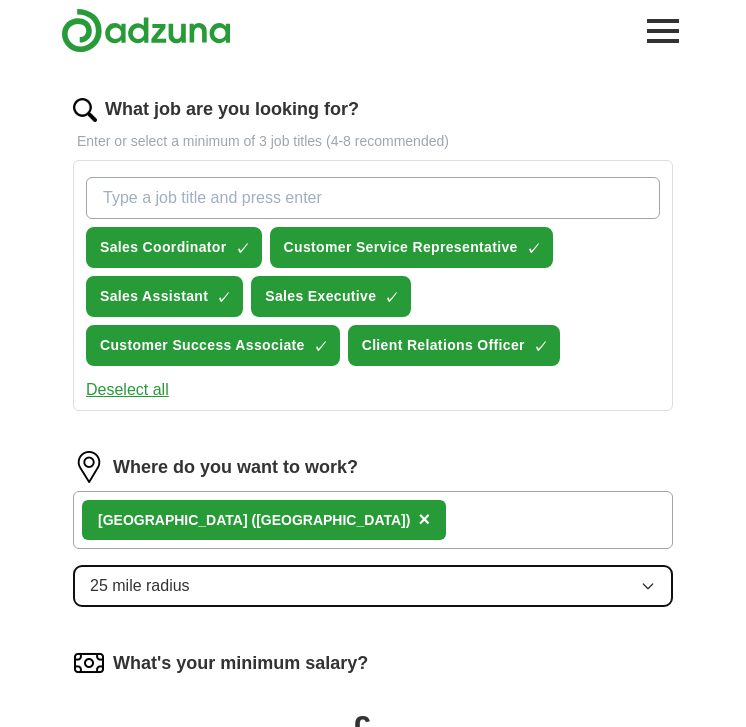 click on "25 mile radius" at bounding box center (373, 586) 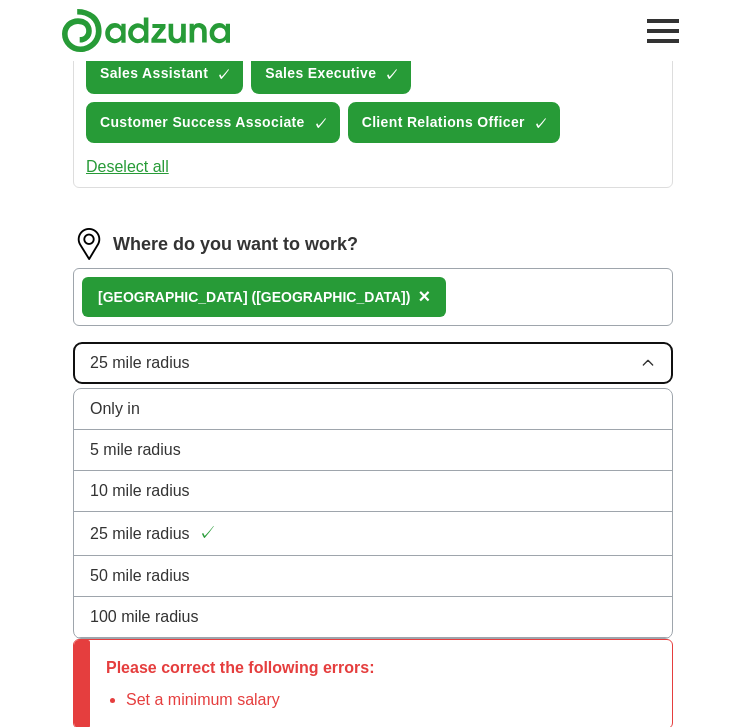 scroll, scrollTop: 805, scrollLeft: 0, axis: vertical 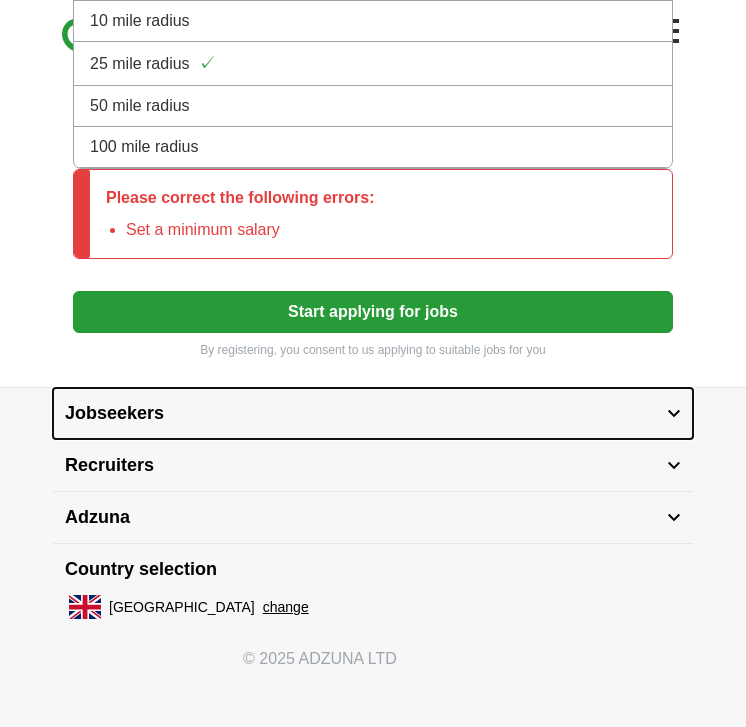 click on "Jobseekers" at bounding box center [373, 413] 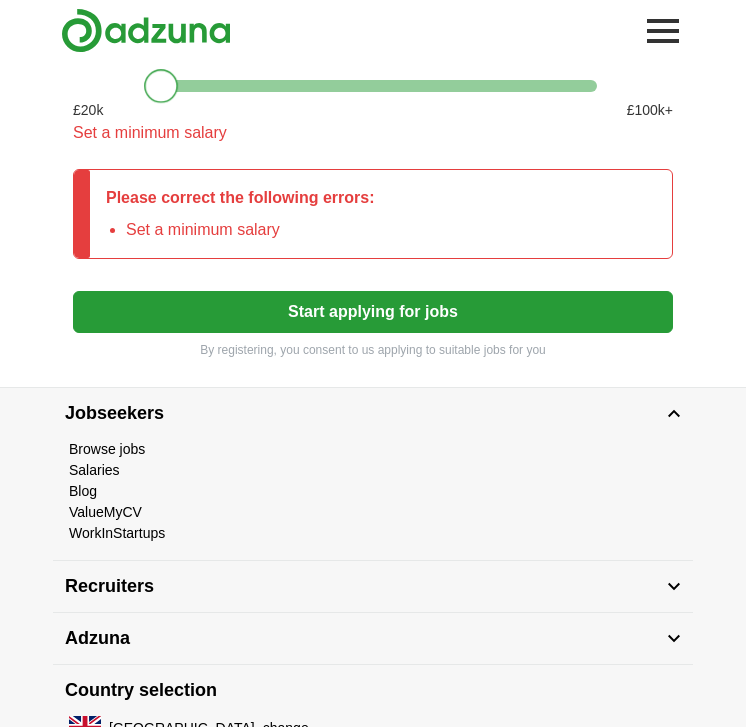 scroll, scrollTop: 1268, scrollLeft: 0, axis: vertical 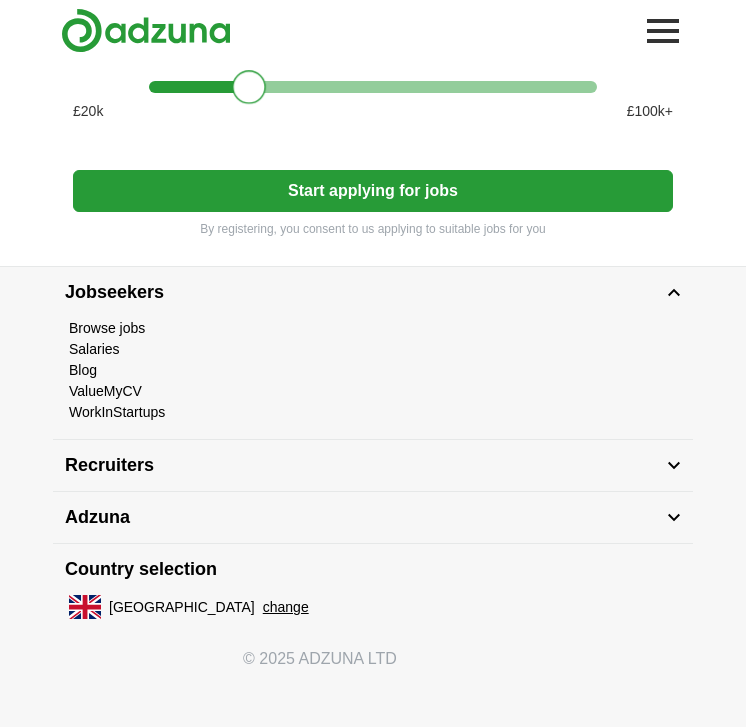 drag, startPoint x: 159, startPoint y: 74, endPoint x: 250, endPoint y: 92, distance: 92.76314 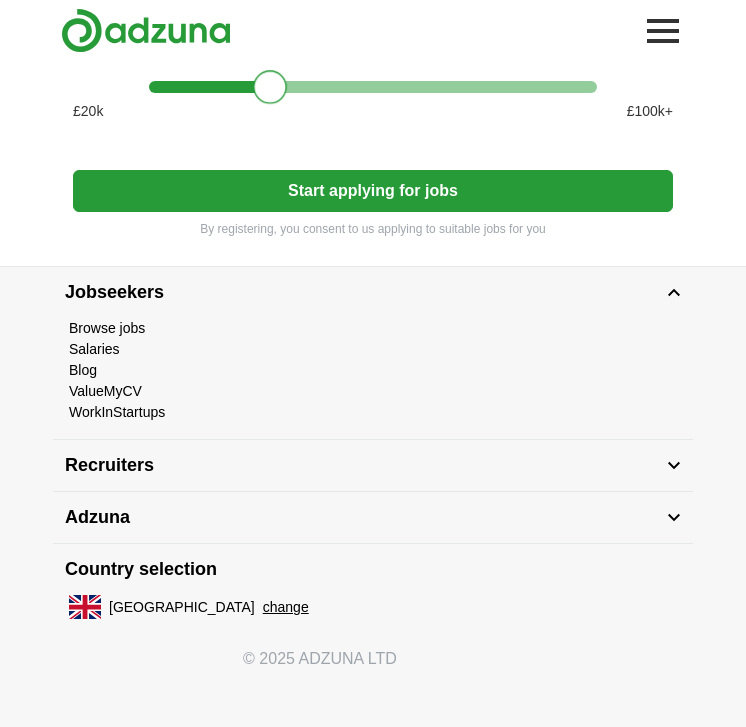 drag, startPoint x: 251, startPoint y: 91, endPoint x: 295, endPoint y: 91, distance: 44 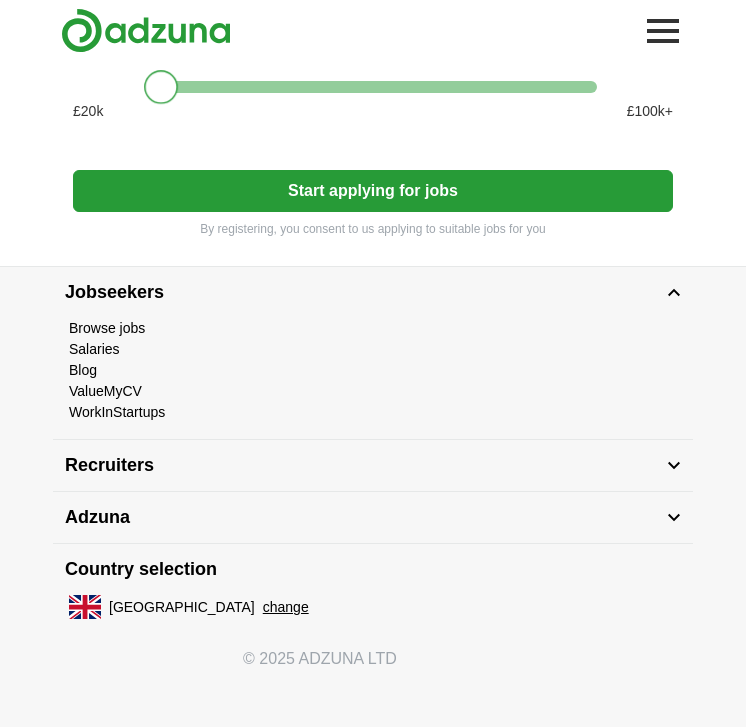drag, startPoint x: 295, startPoint y: 91, endPoint x: -20, endPoint y: 112, distance: 315.69922 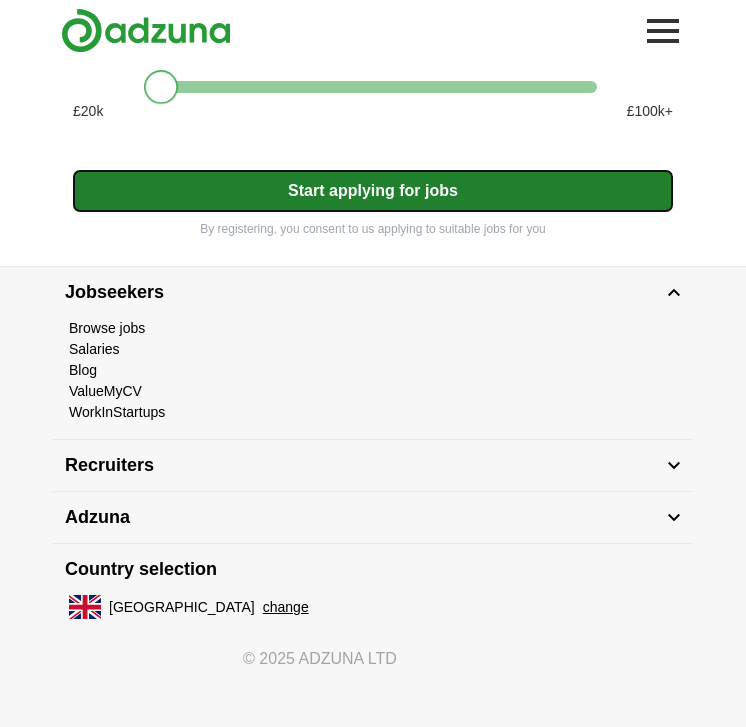 click on "Start applying for jobs" at bounding box center (373, 191) 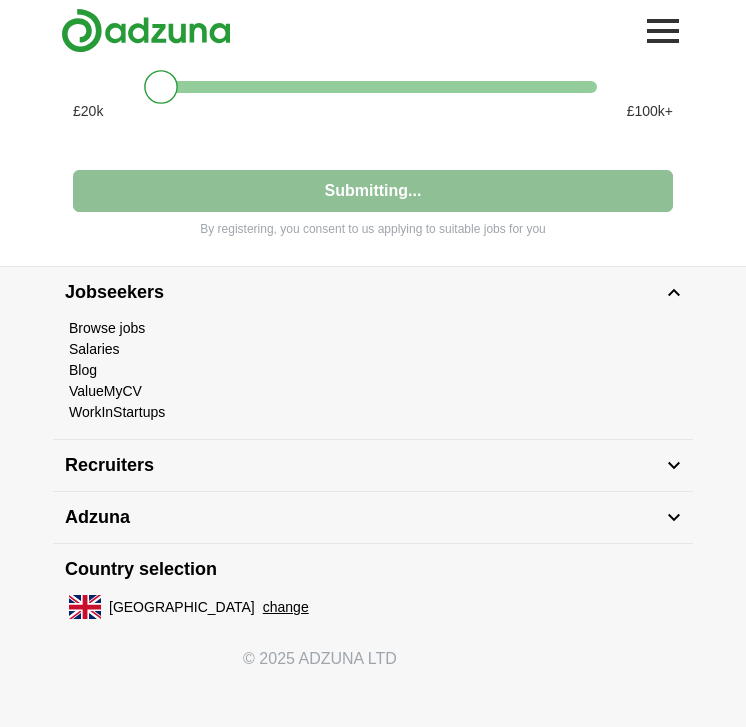 select on "**" 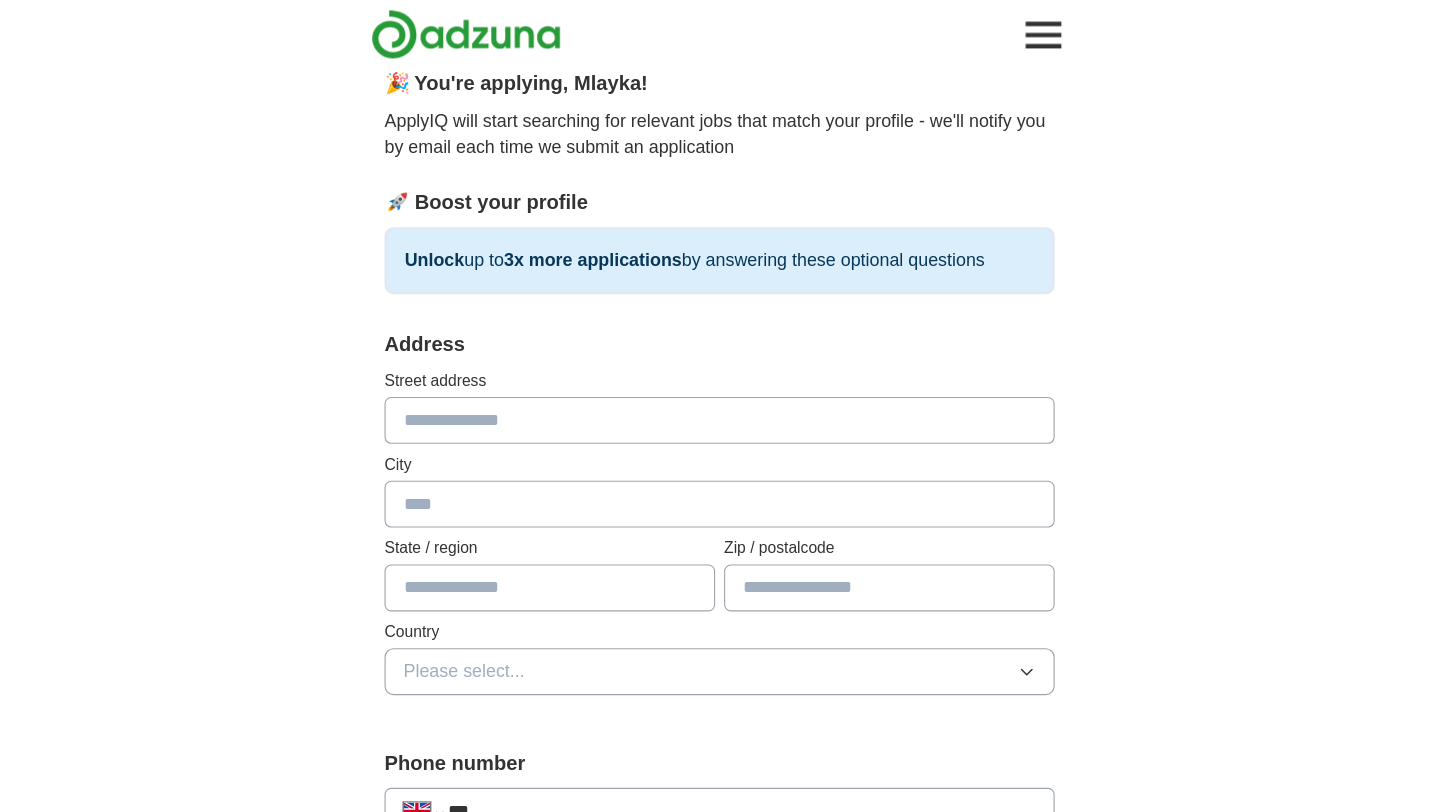 scroll, scrollTop: 131, scrollLeft: 0, axis: vertical 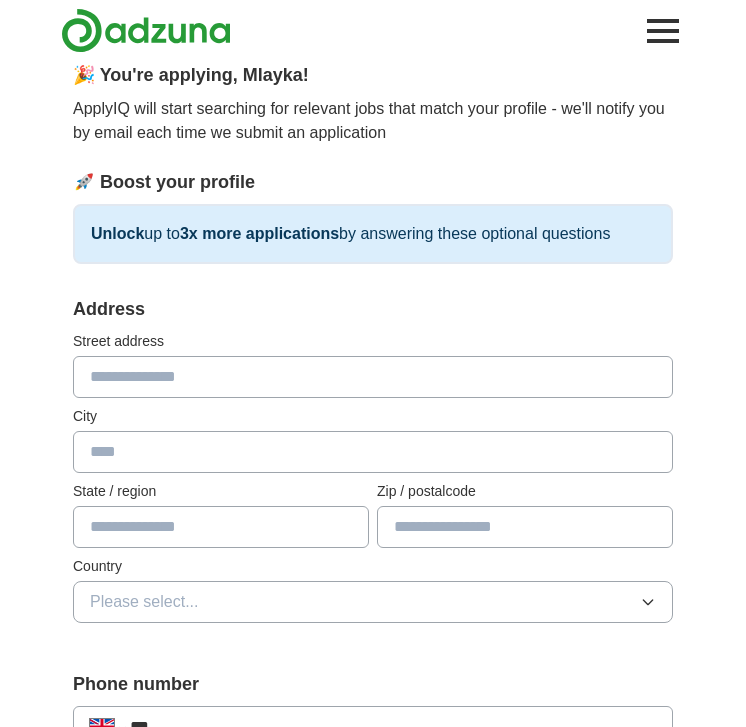 drag, startPoint x: 689, startPoint y: 487, endPoint x: 842, endPoint y: 486, distance: 153.00327 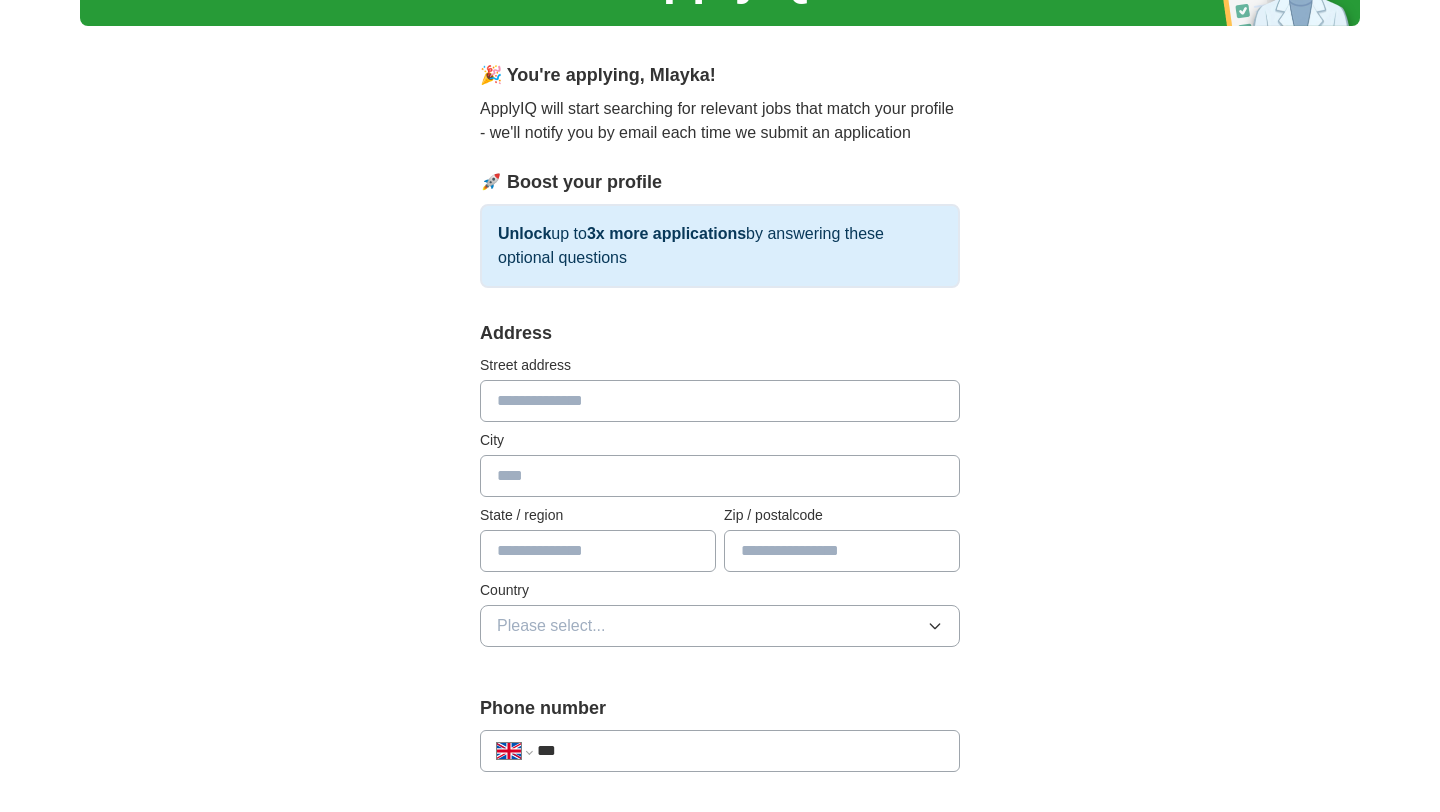 click at bounding box center (720, 401) 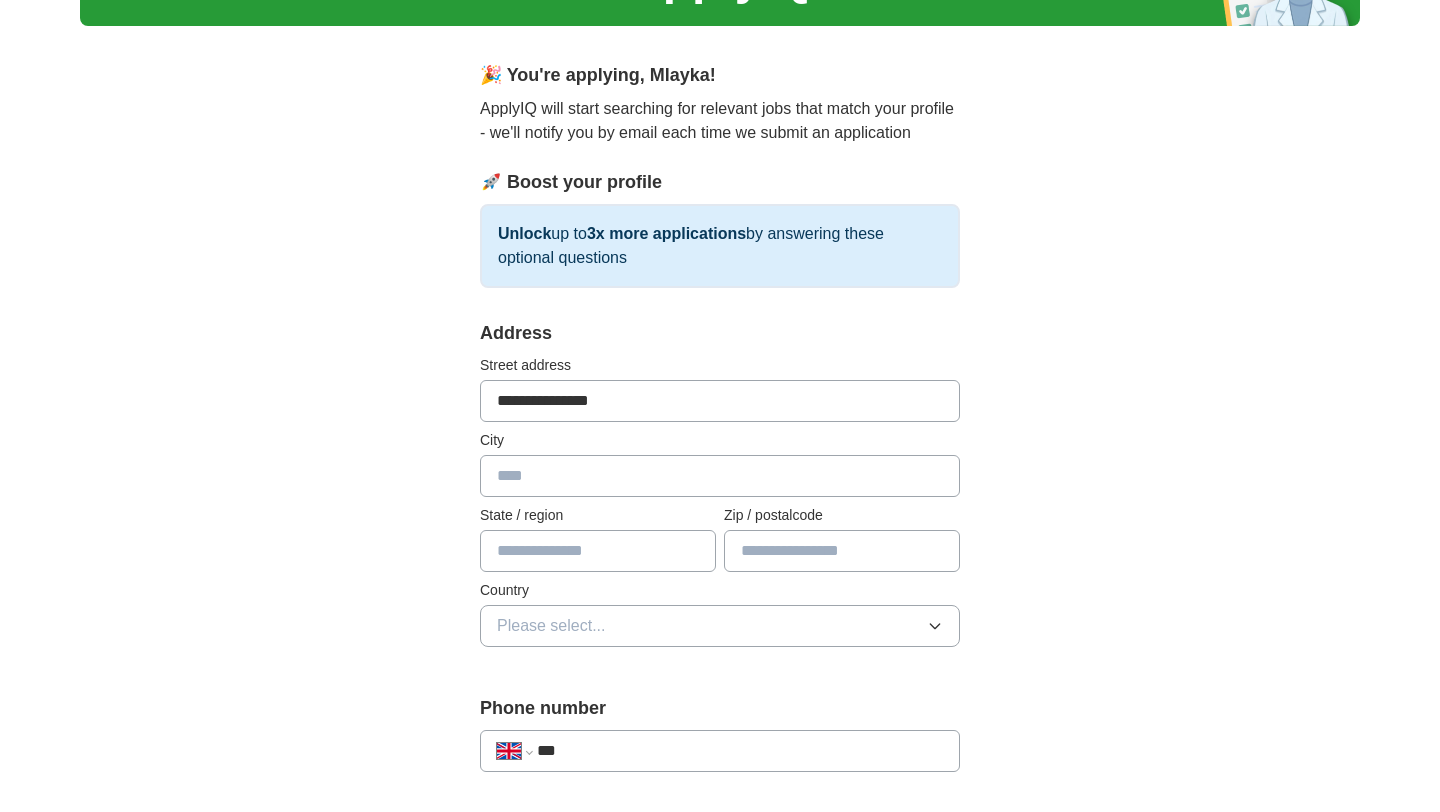 type on "*******" 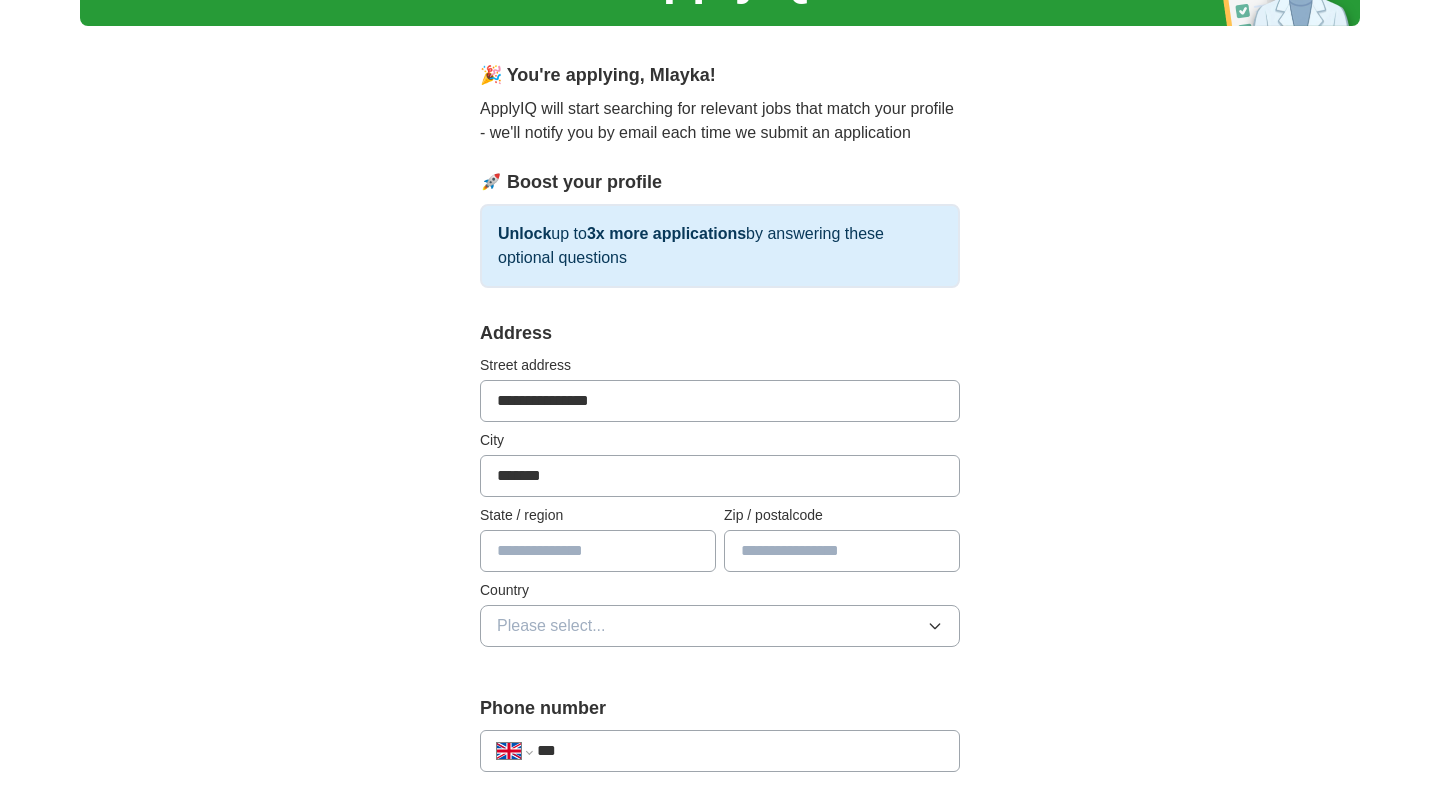type on "**********" 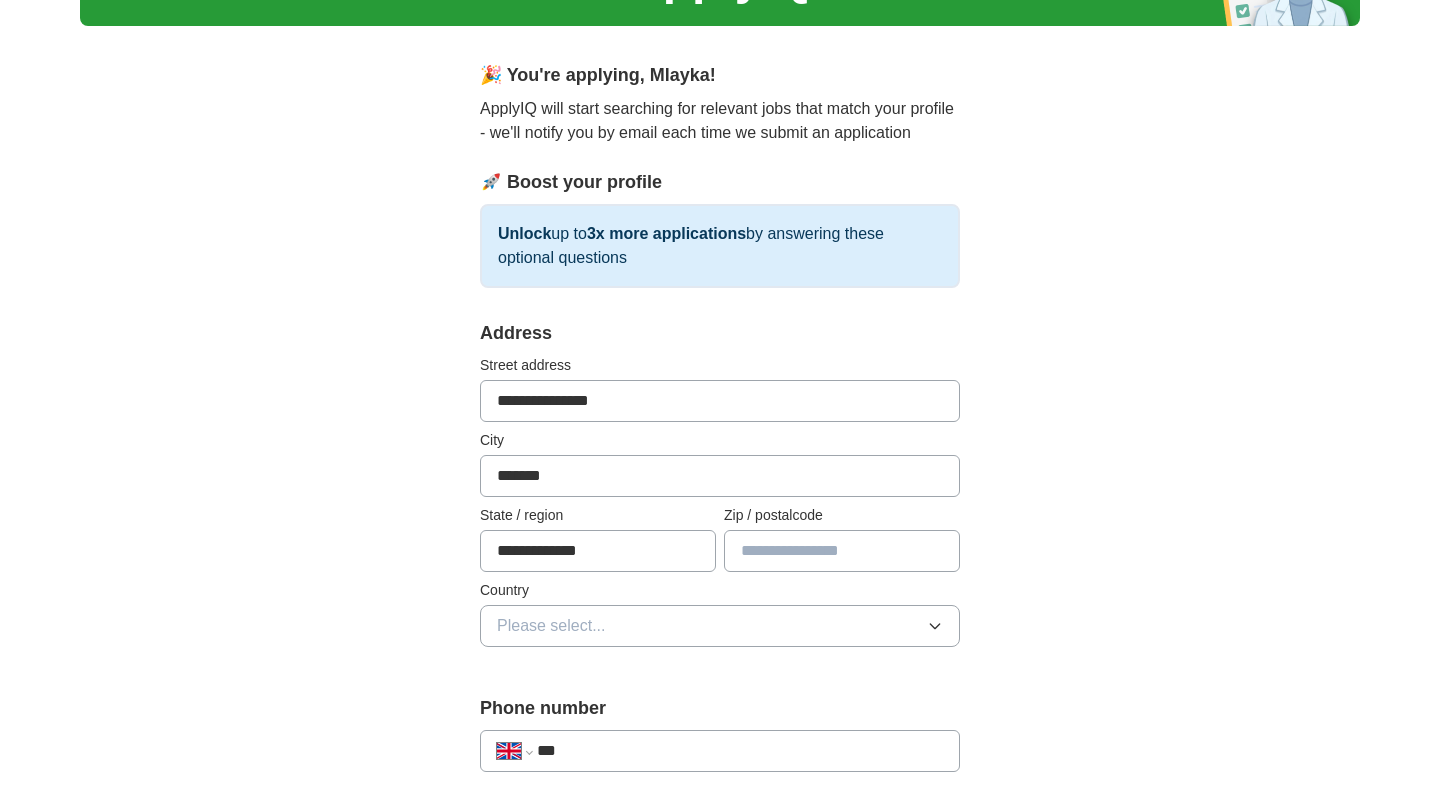 type on "*******" 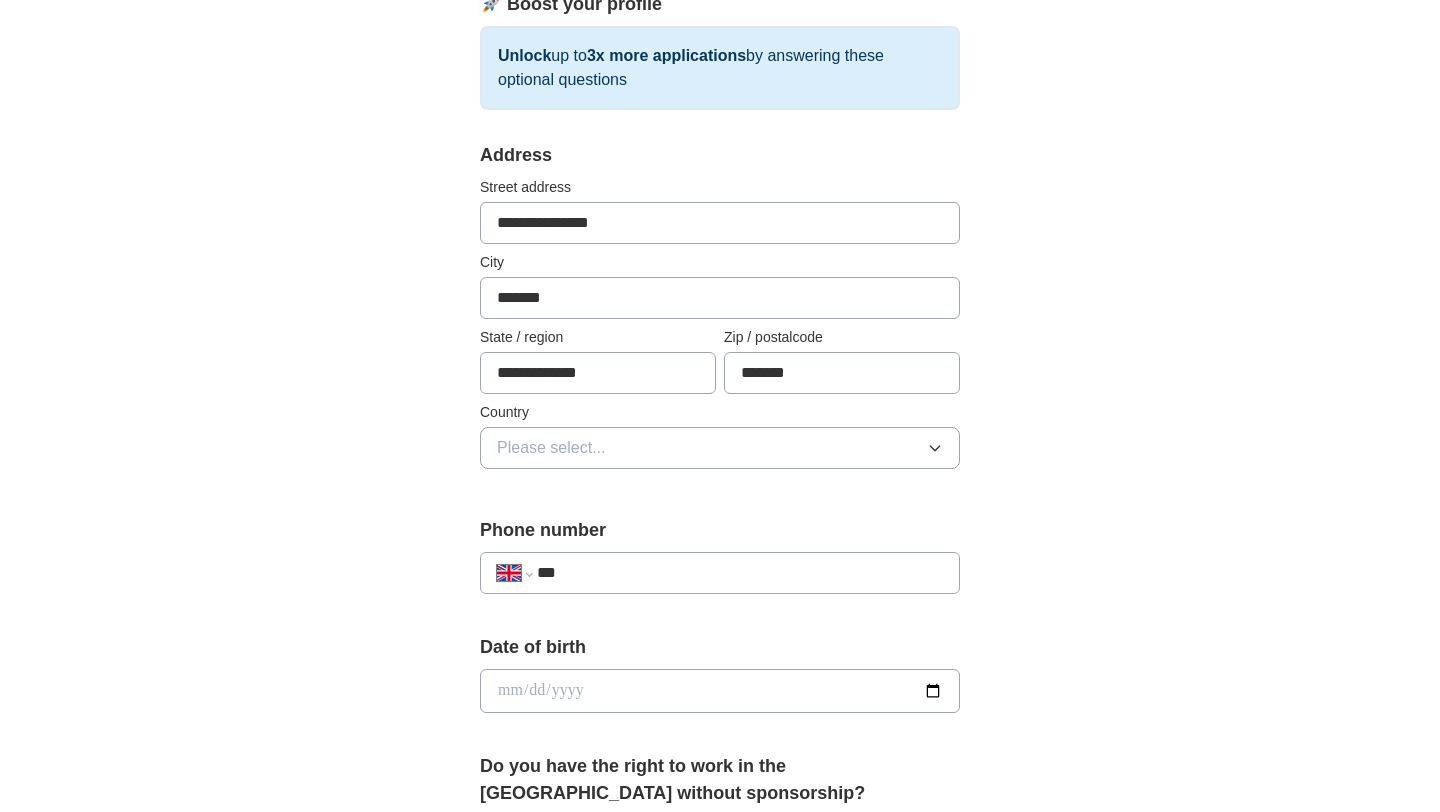 scroll, scrollTop: 311, scrollLeft: 0, axis: vertical 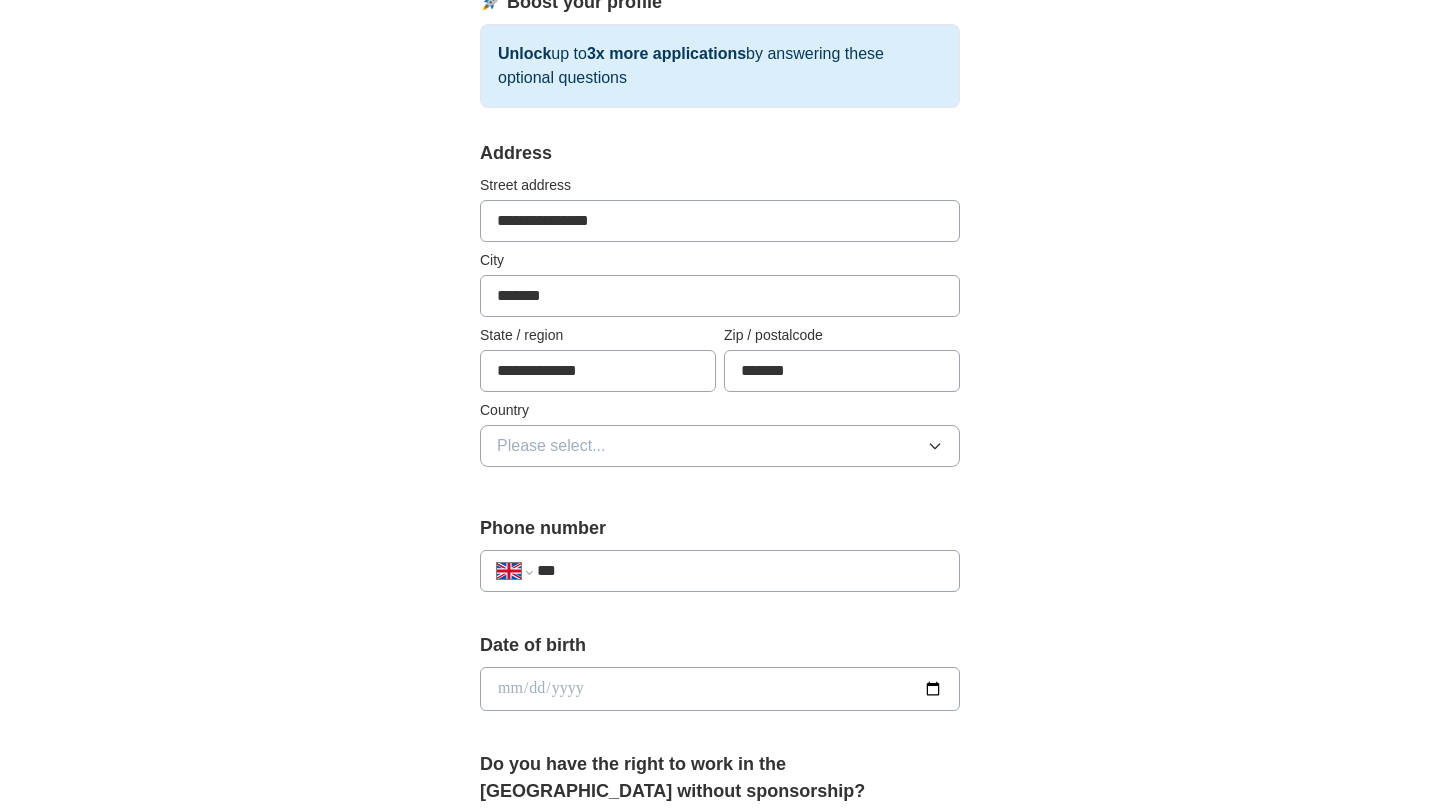 click on "**********" at bounding box center [598, 371] 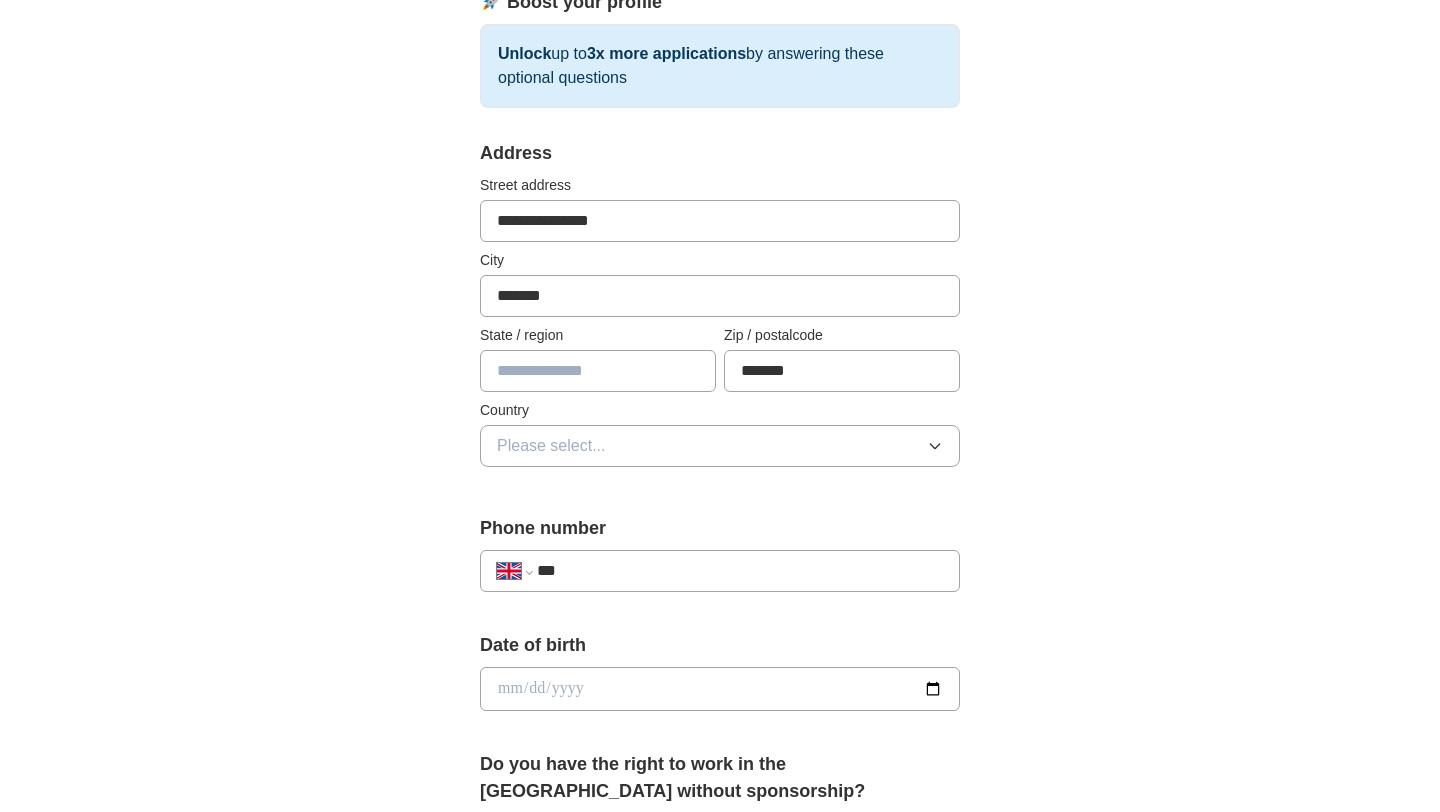 type 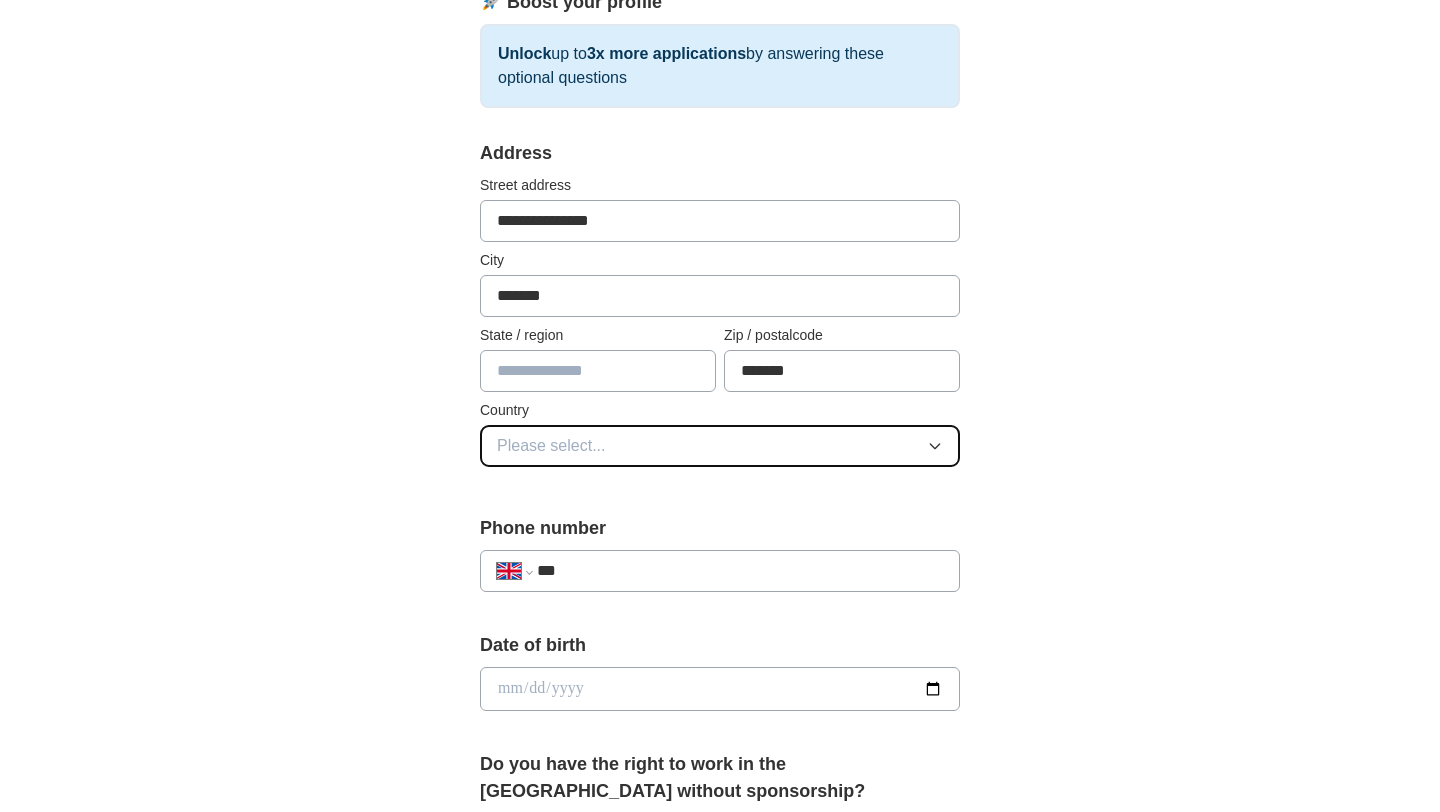 click on "Please select..." at bounding box center [720, 446] 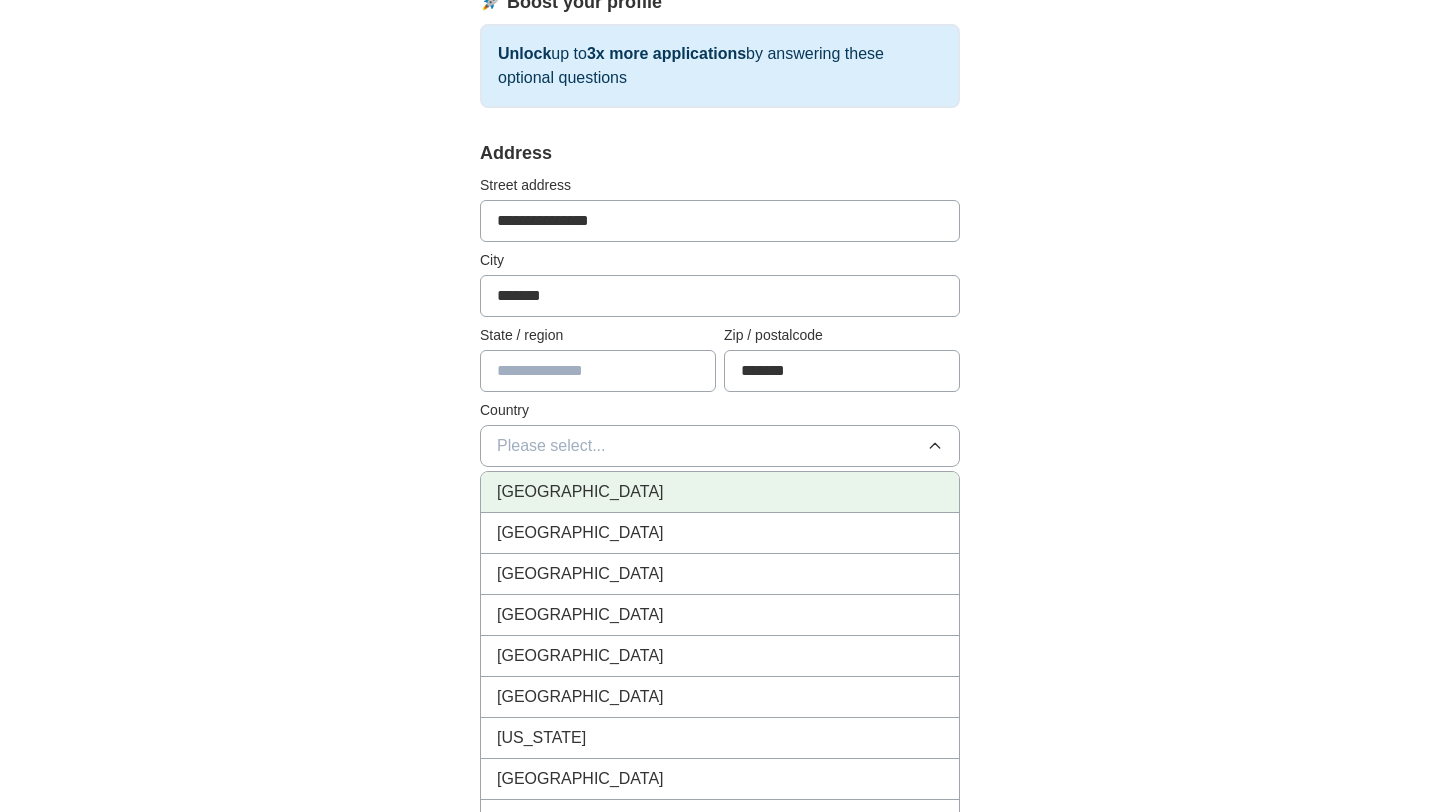 click on "[GEOGRAPHIC_DATA]" at bounding box center [720, 492] 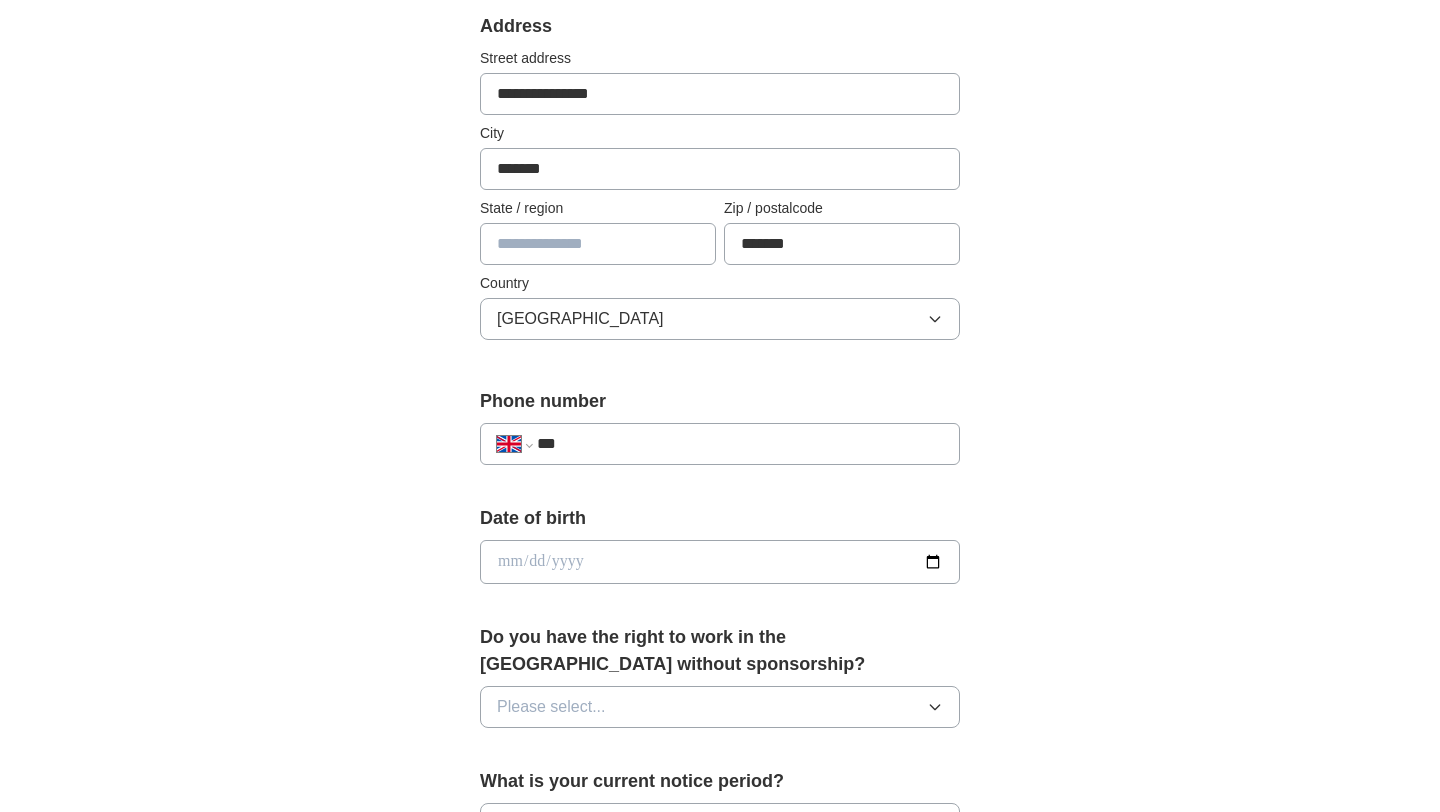 scroll, scrollTop: 453, scrollLeft: 0, axis: vertical 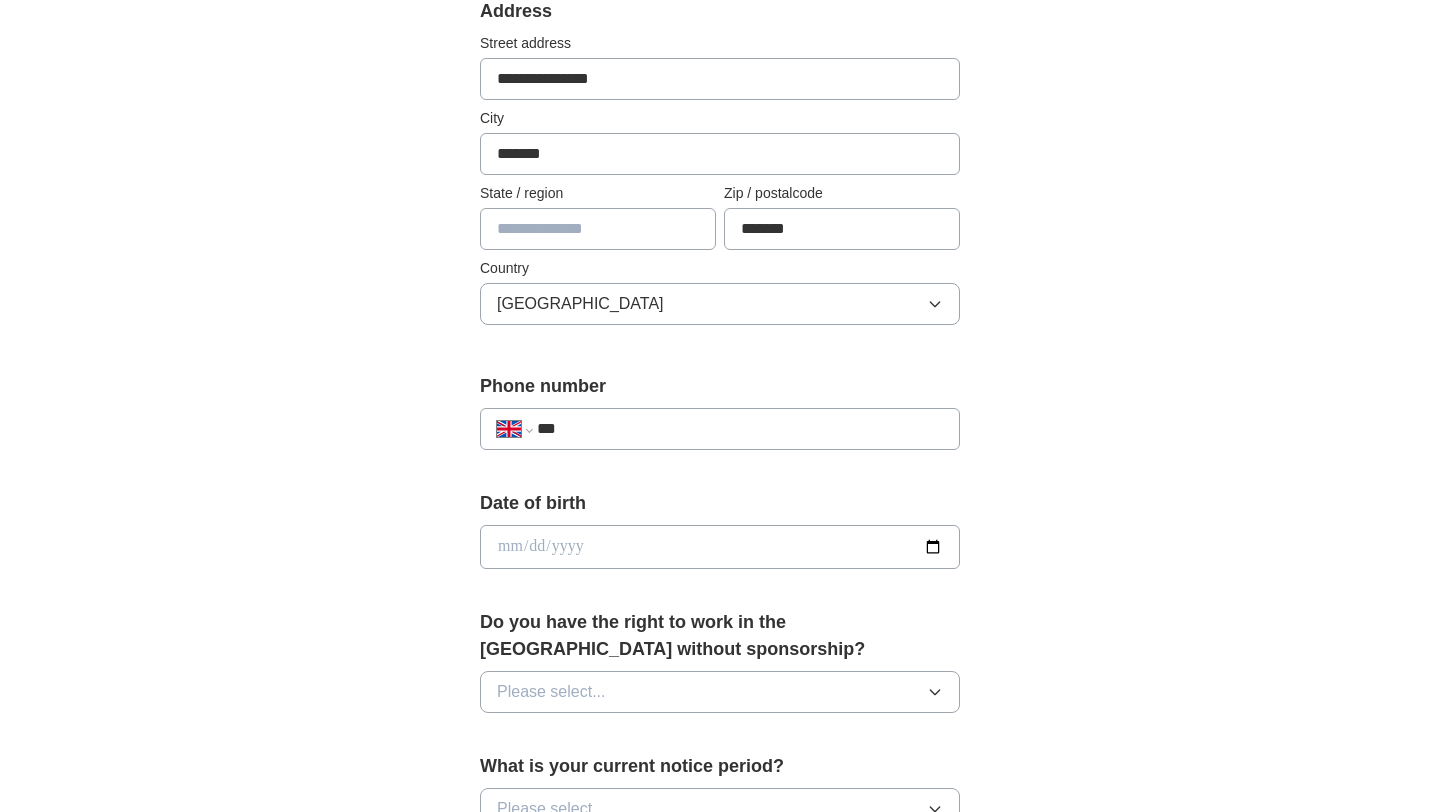 click on "**********" at bounding box center [720, 429] 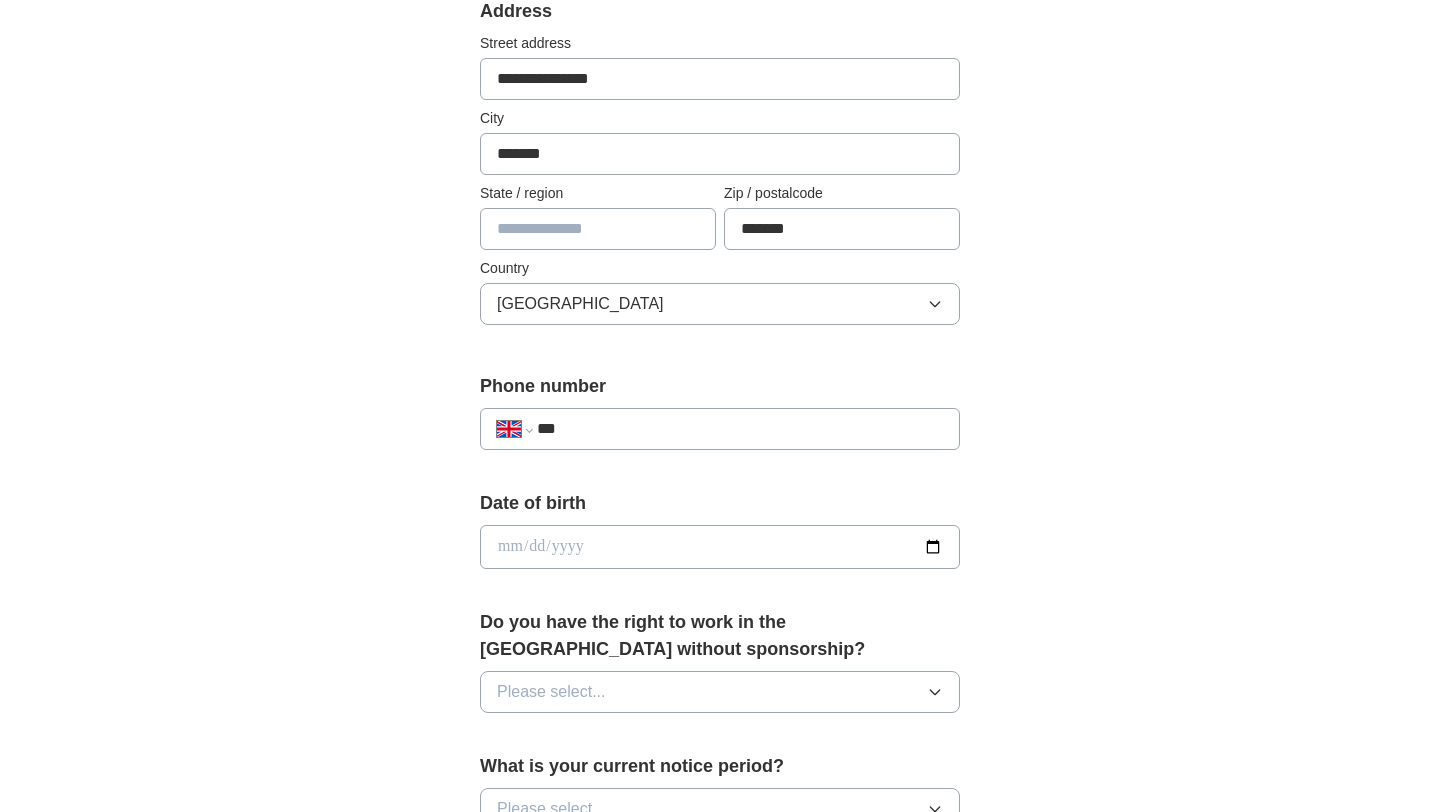 type on "**********" 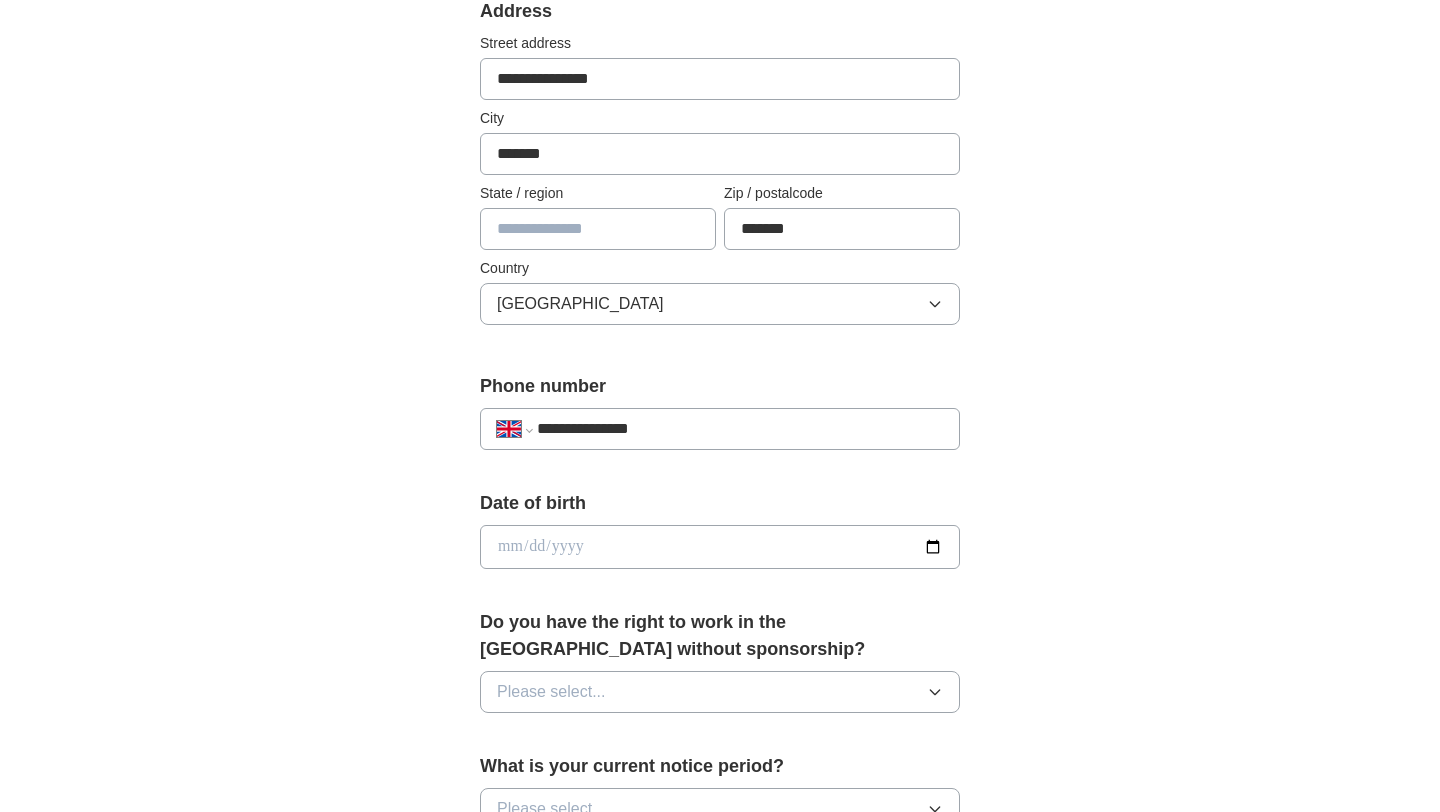 type on "**********" 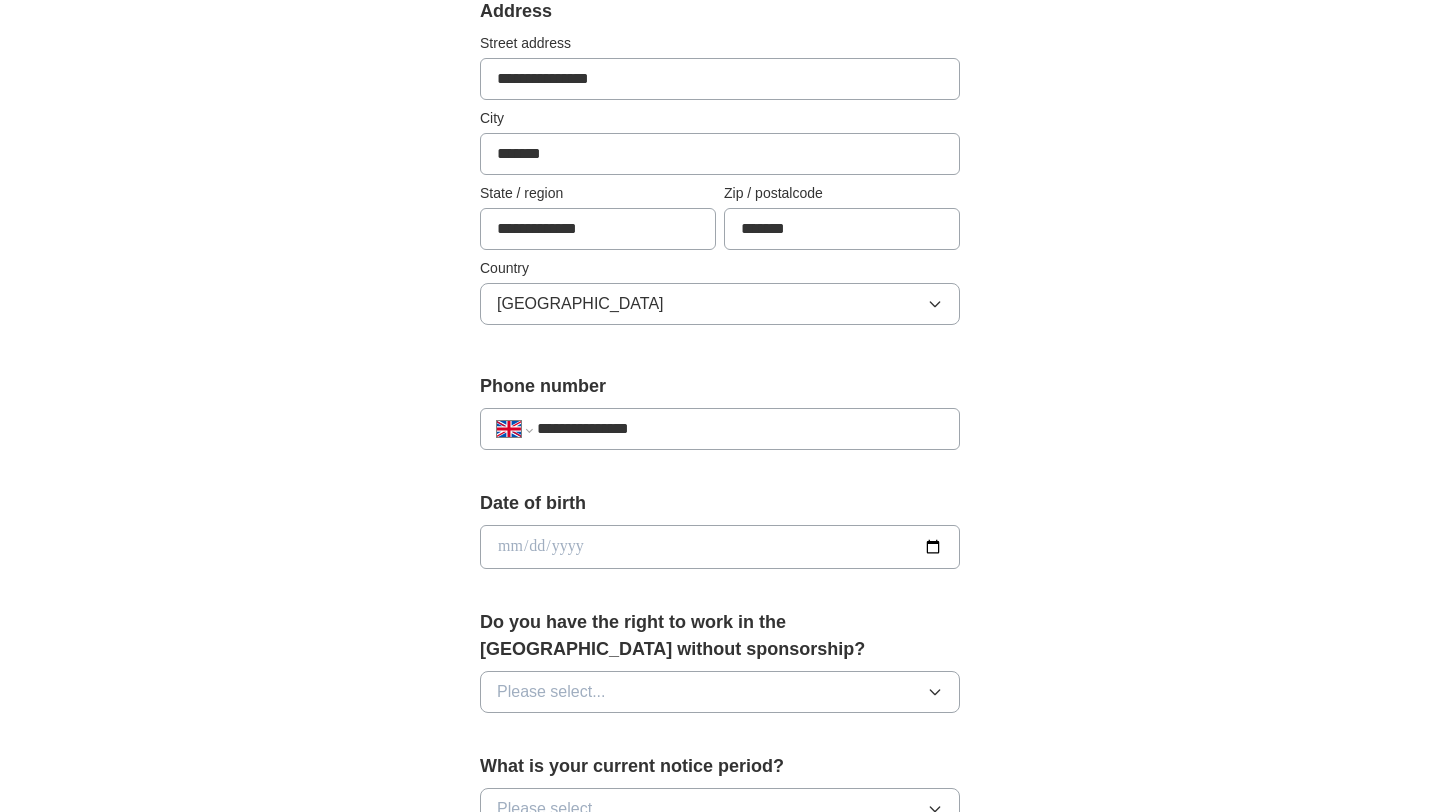 drag, startPoint x: 593, startPoint y: 224, endPoint x: 410, endPoint y: 225, distance: 183.00273 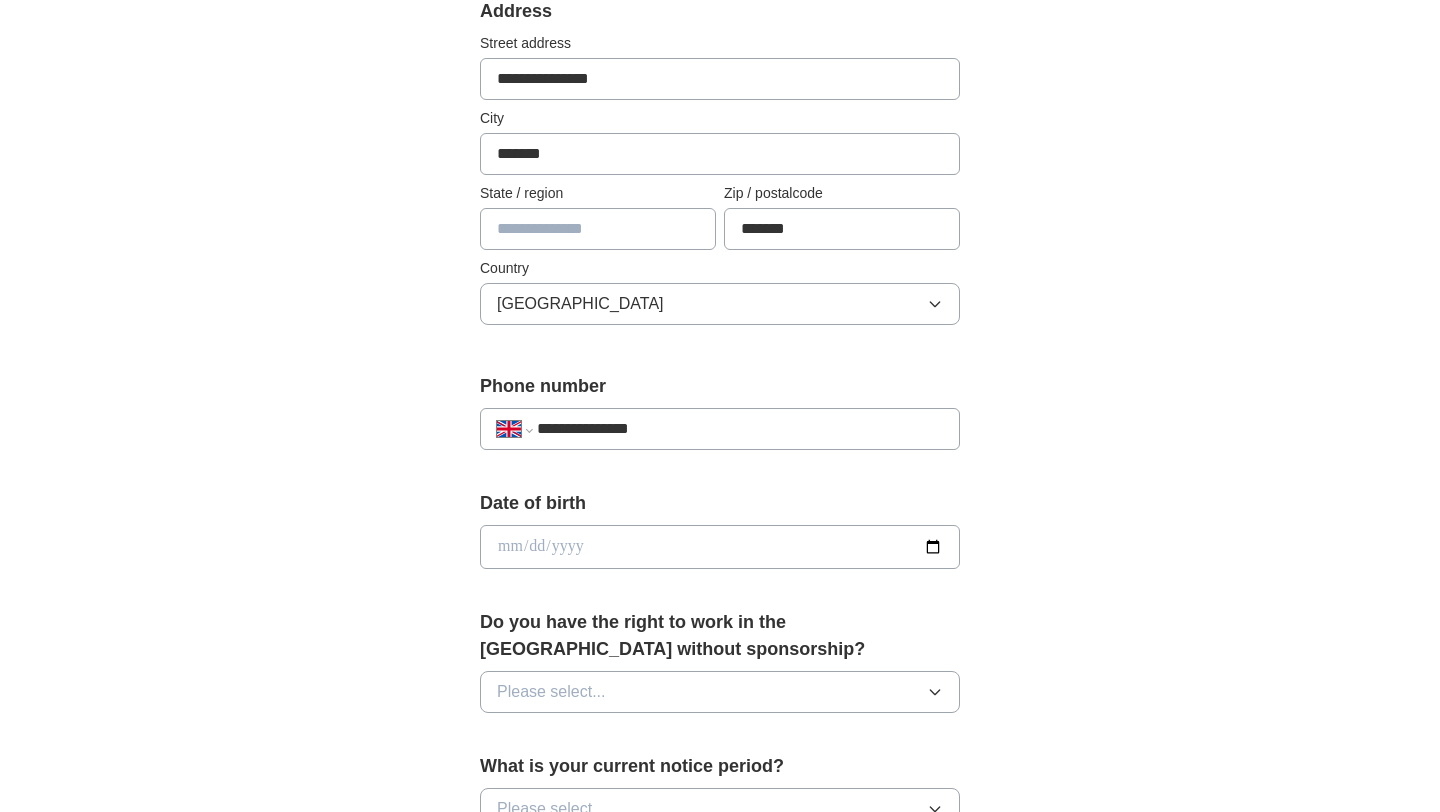 type 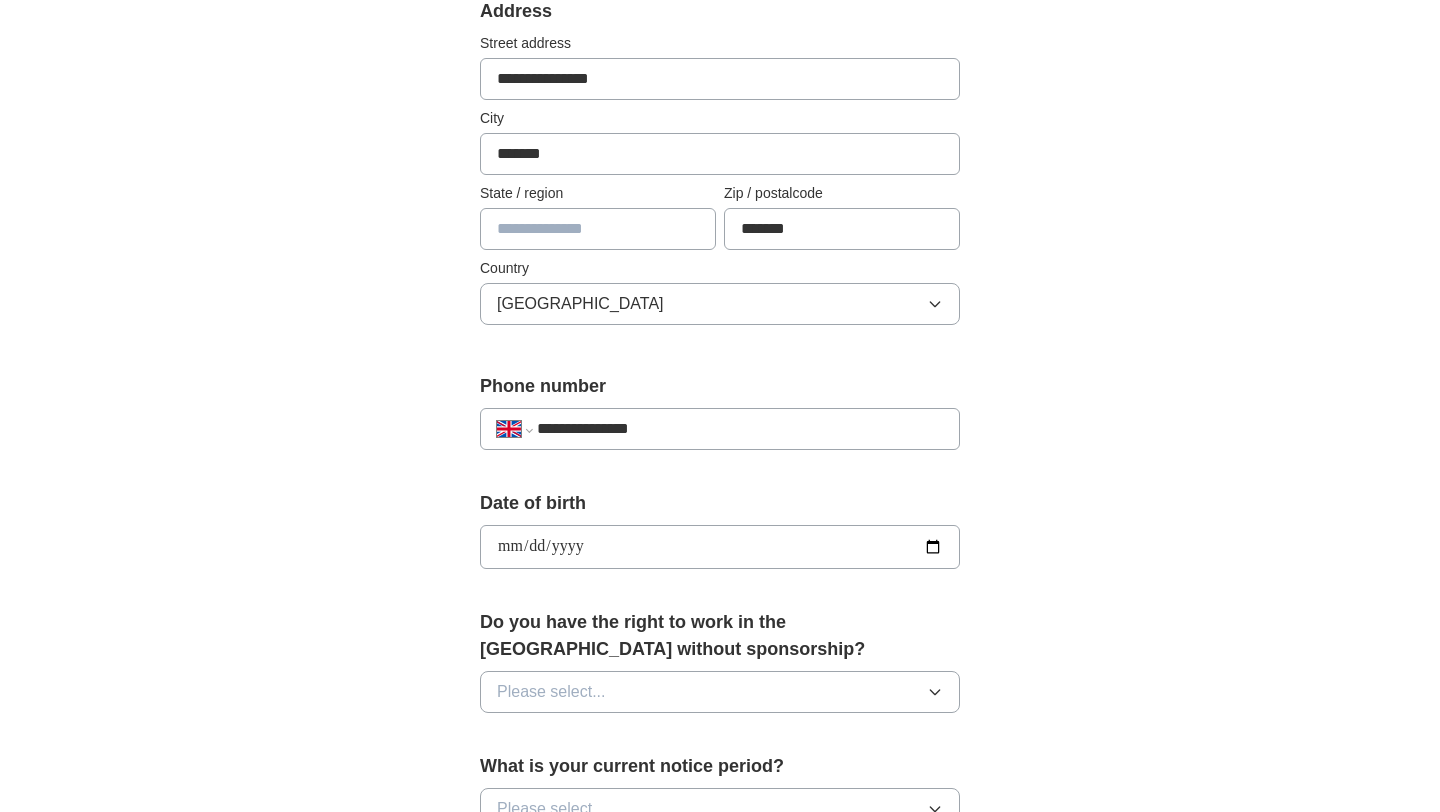 type on "**********" 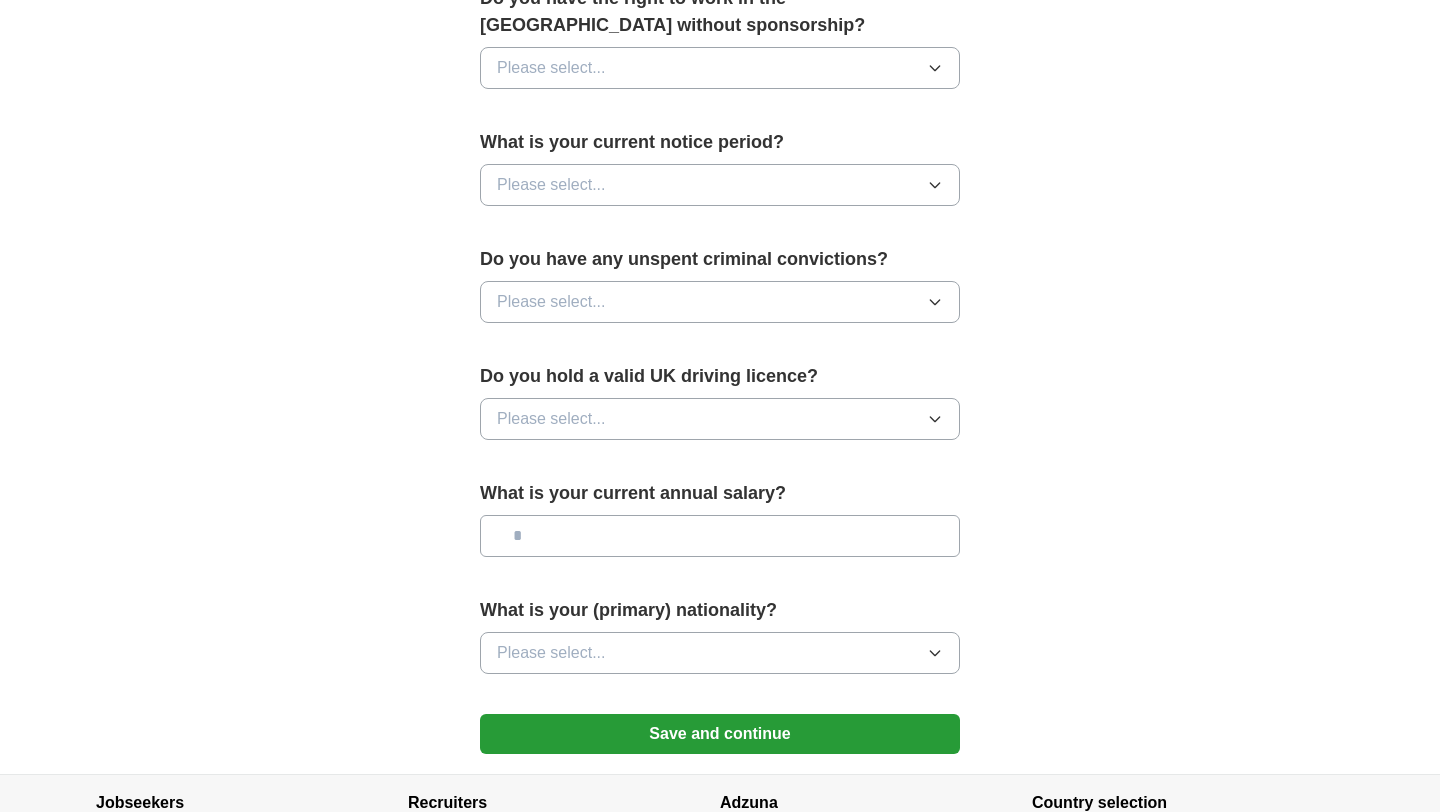 scroll, scrollTop: 970, scrollLeft: 0, axis: vertical 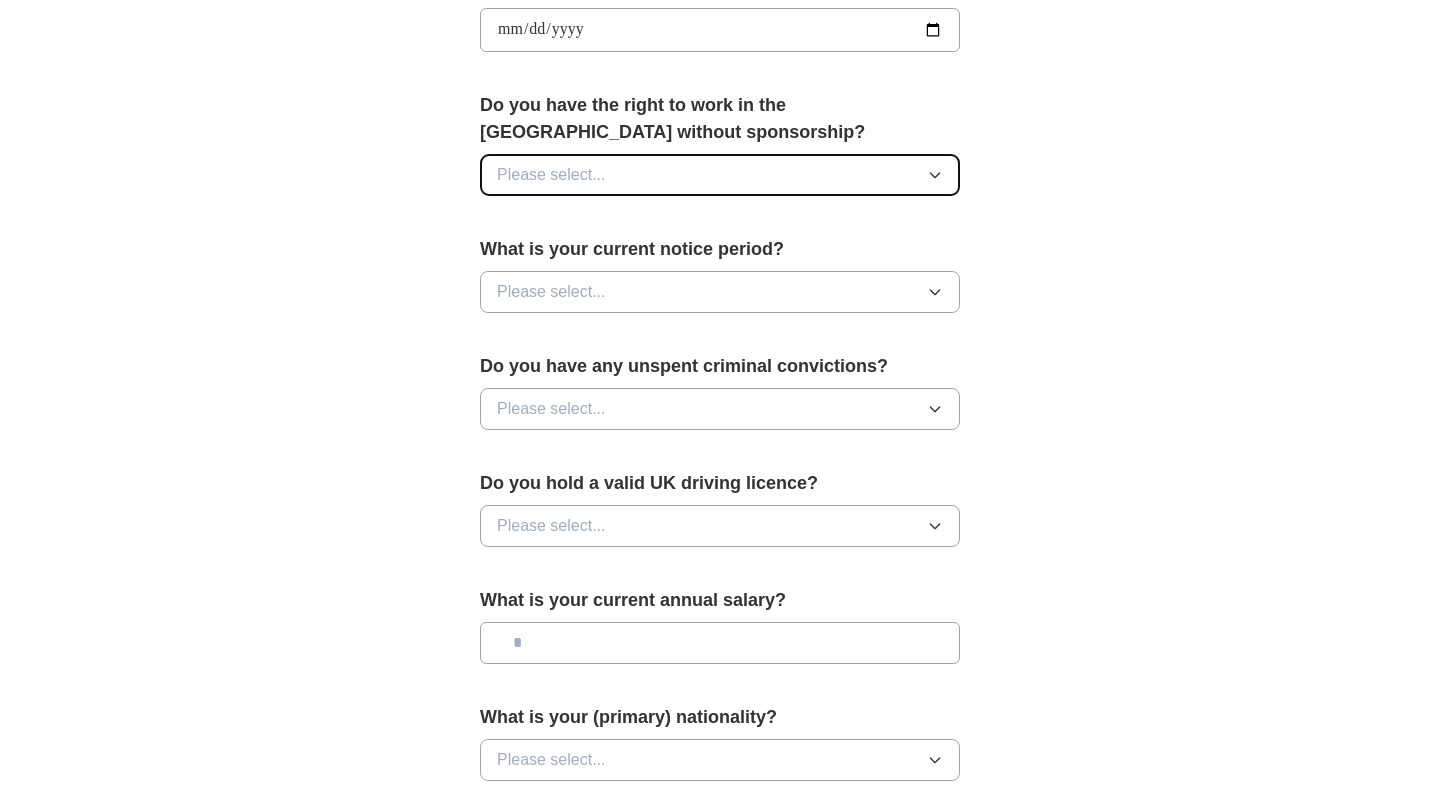 click on "Please select..." at bounding box center (720, 175) 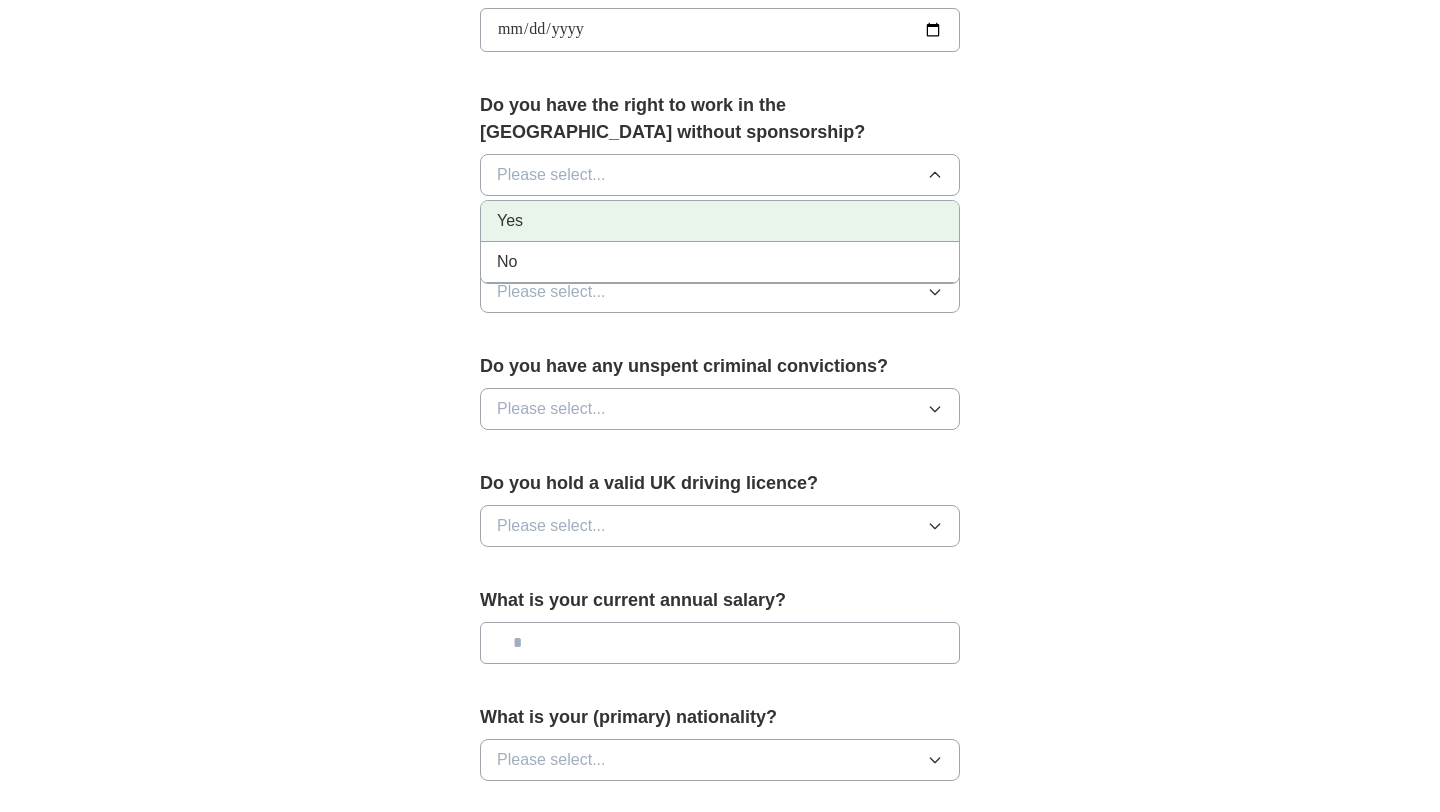 click on "Yes" at bounding box center (720, 221) 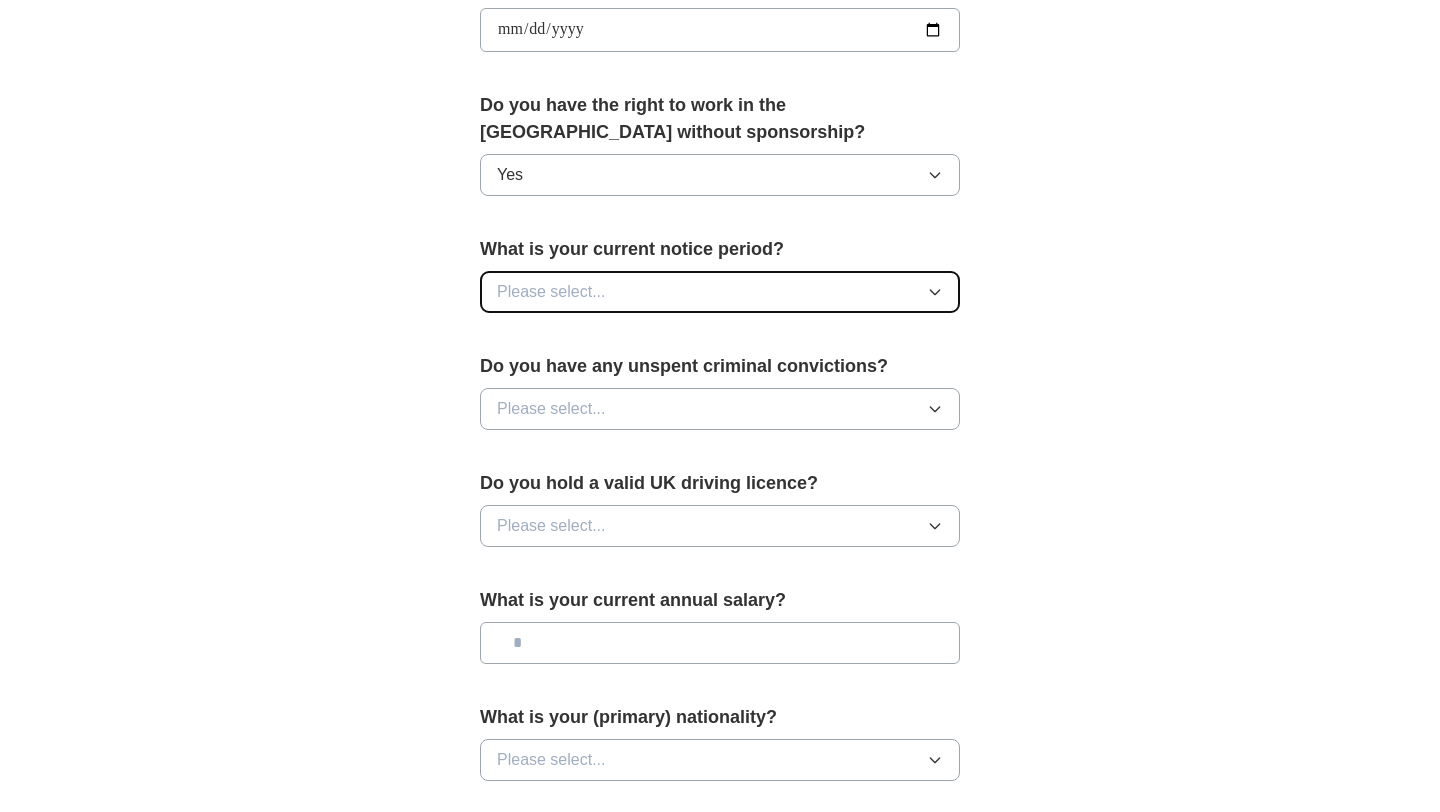 click on "Please select..." at bounding box center (720, 292) 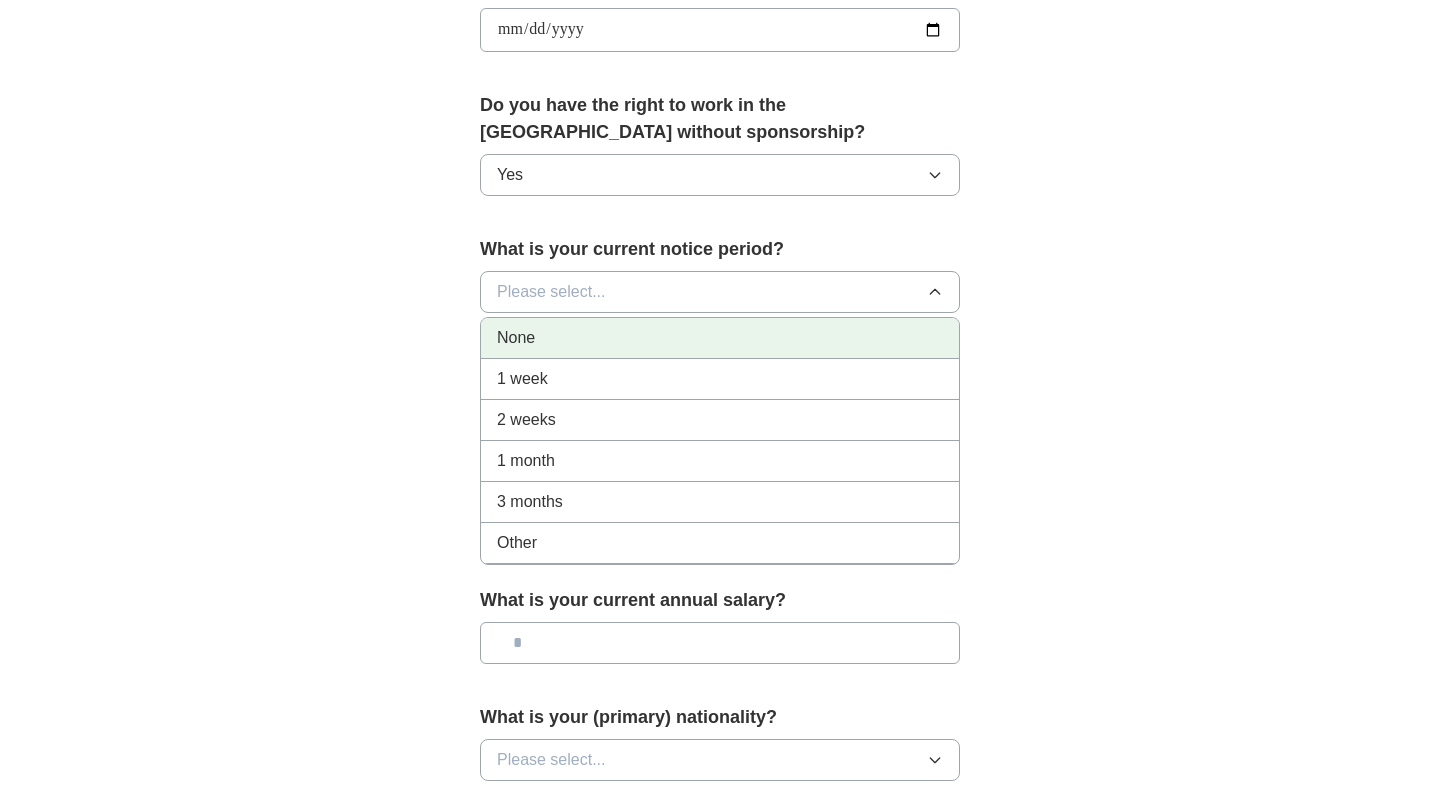 click on "None" at bounding box center [720, 338] 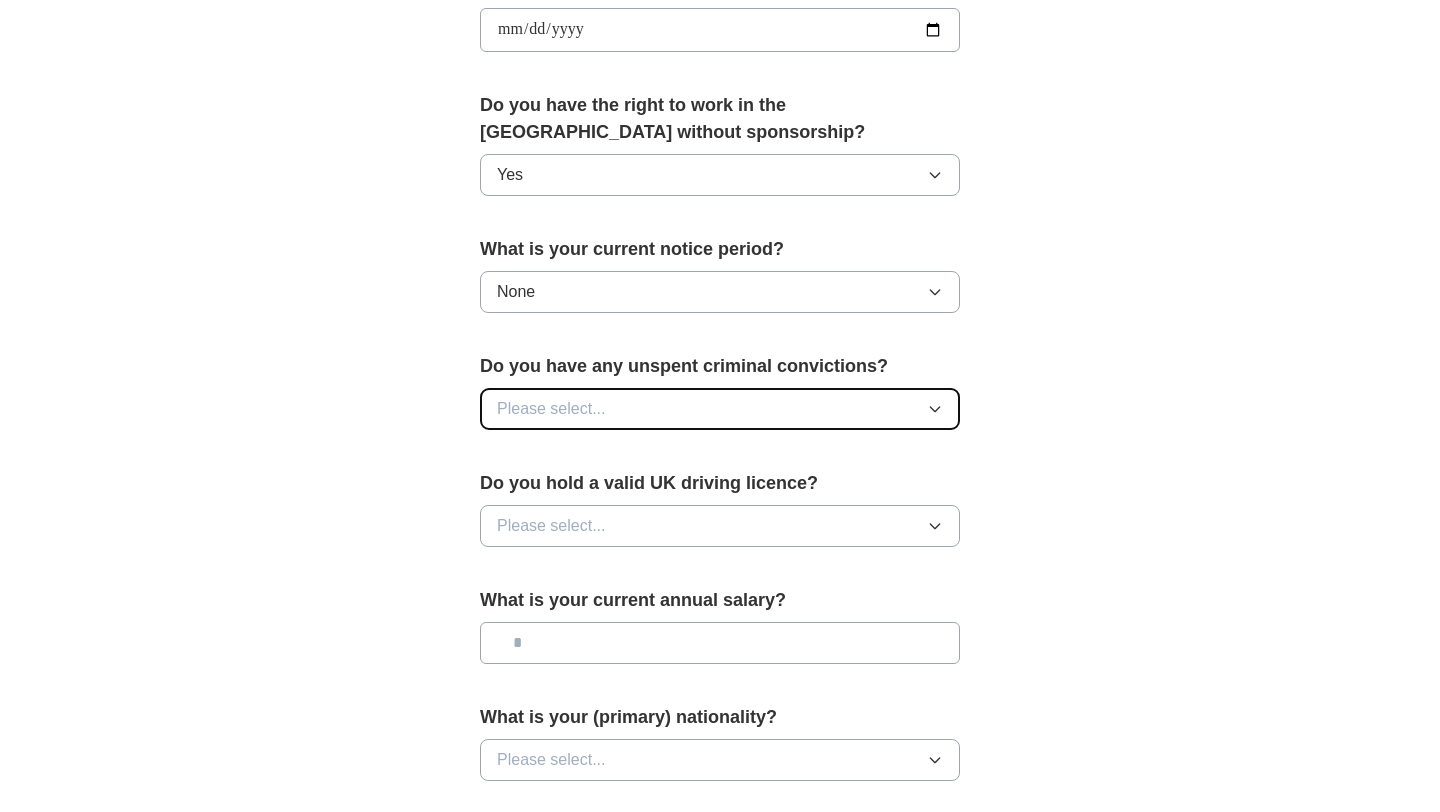 click on "Please select..." at bounding box center [720, 409] 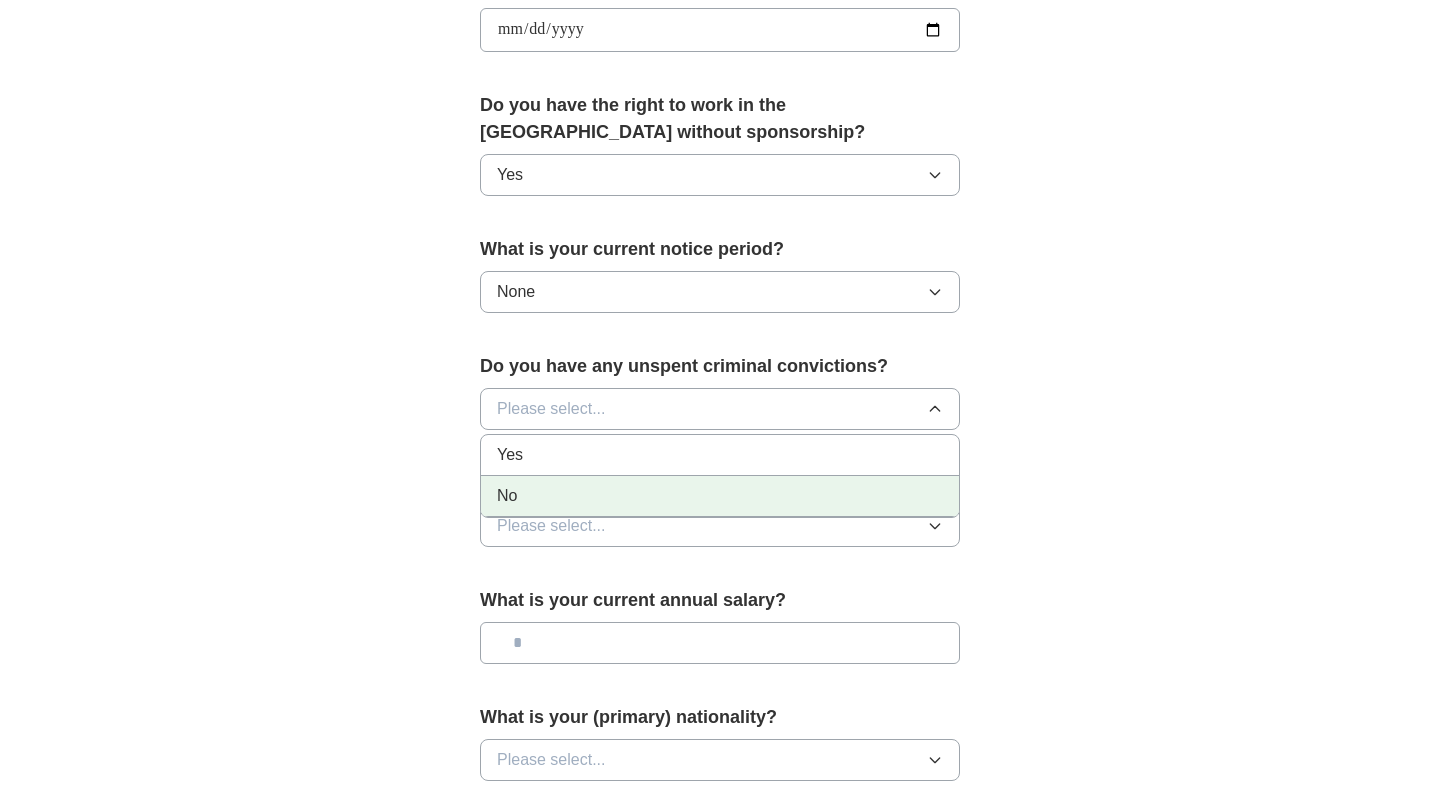 click on "No" at bounding box center [720, 496] 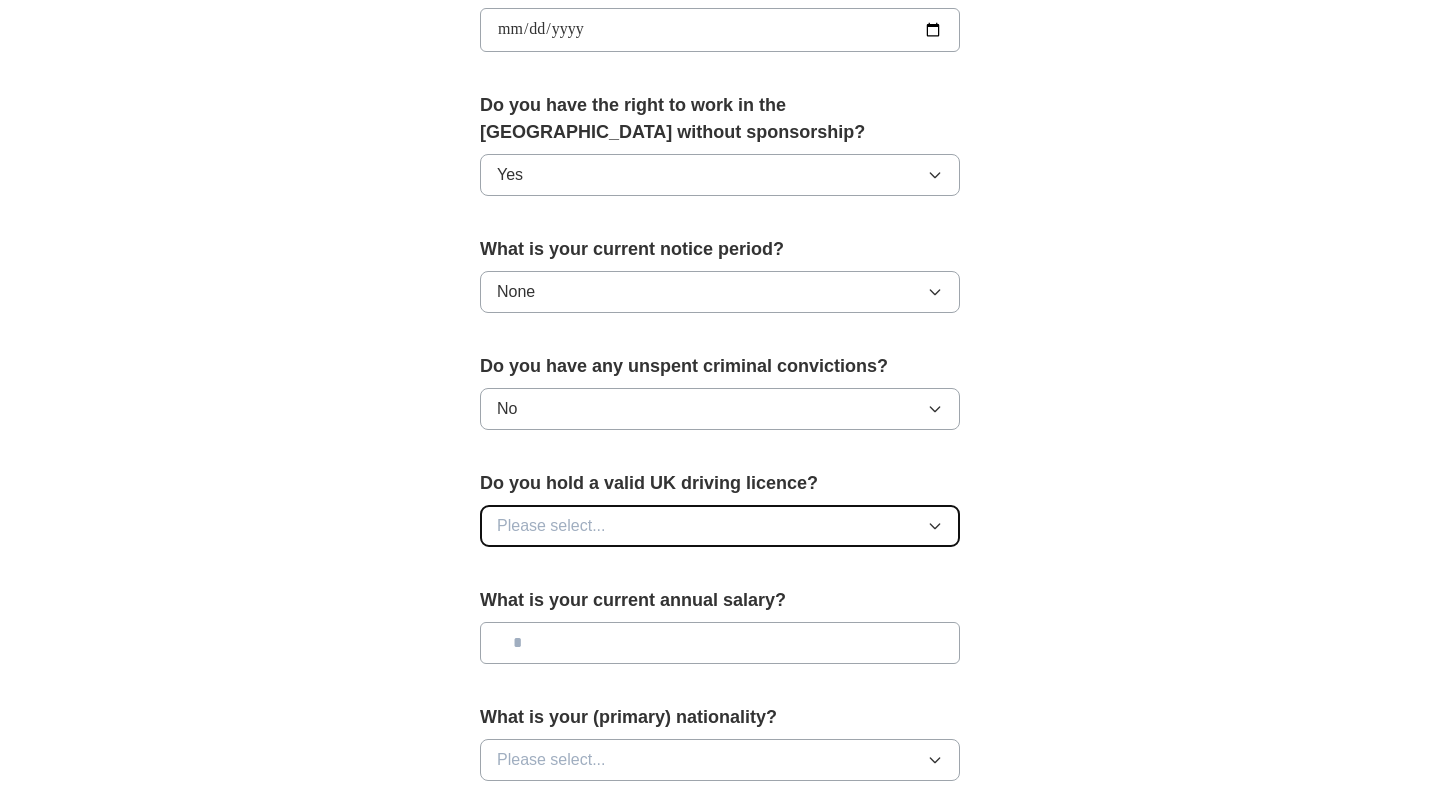 click on "Please select..." at bounding box center [551, 526] 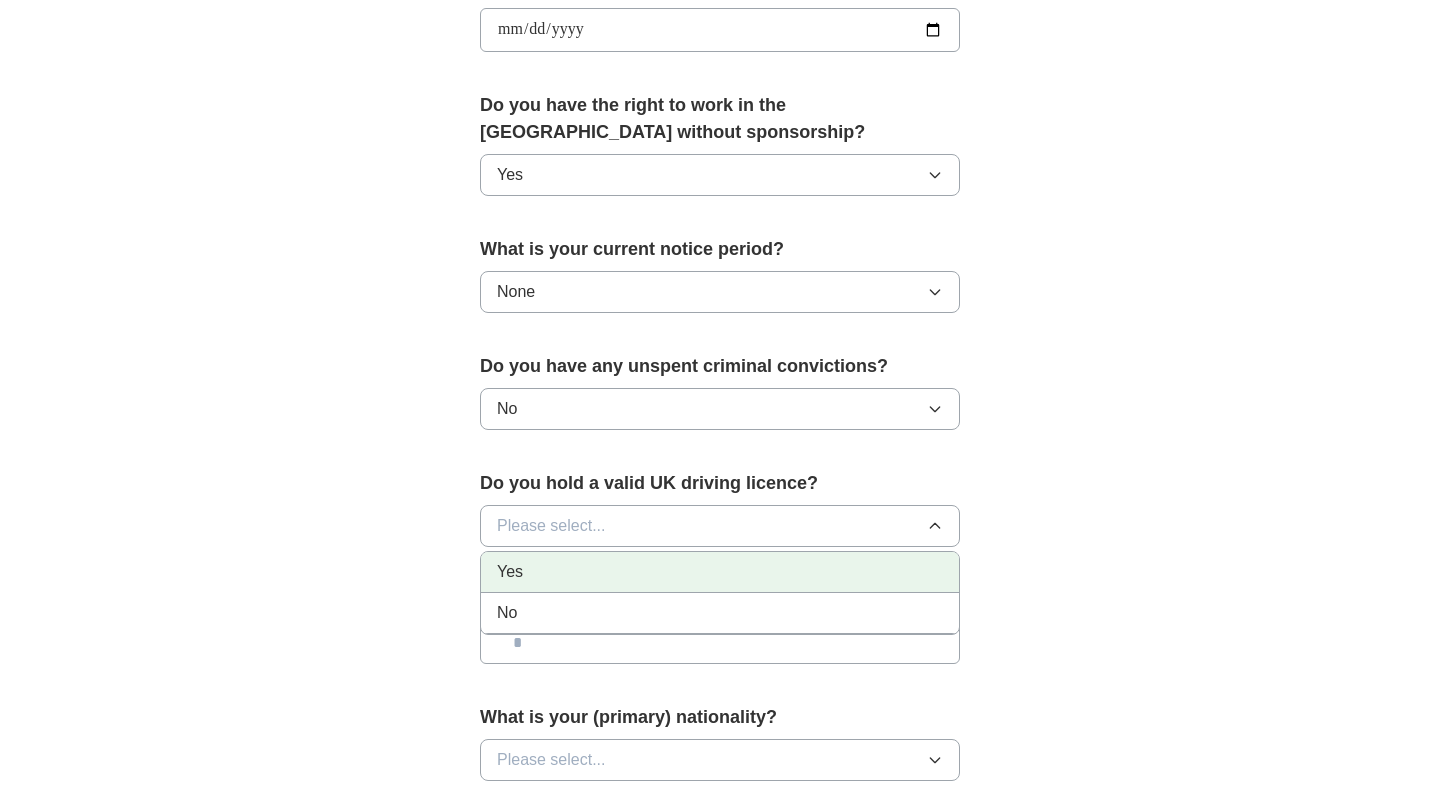 click on "Yes" at bounding box center [720, 572] 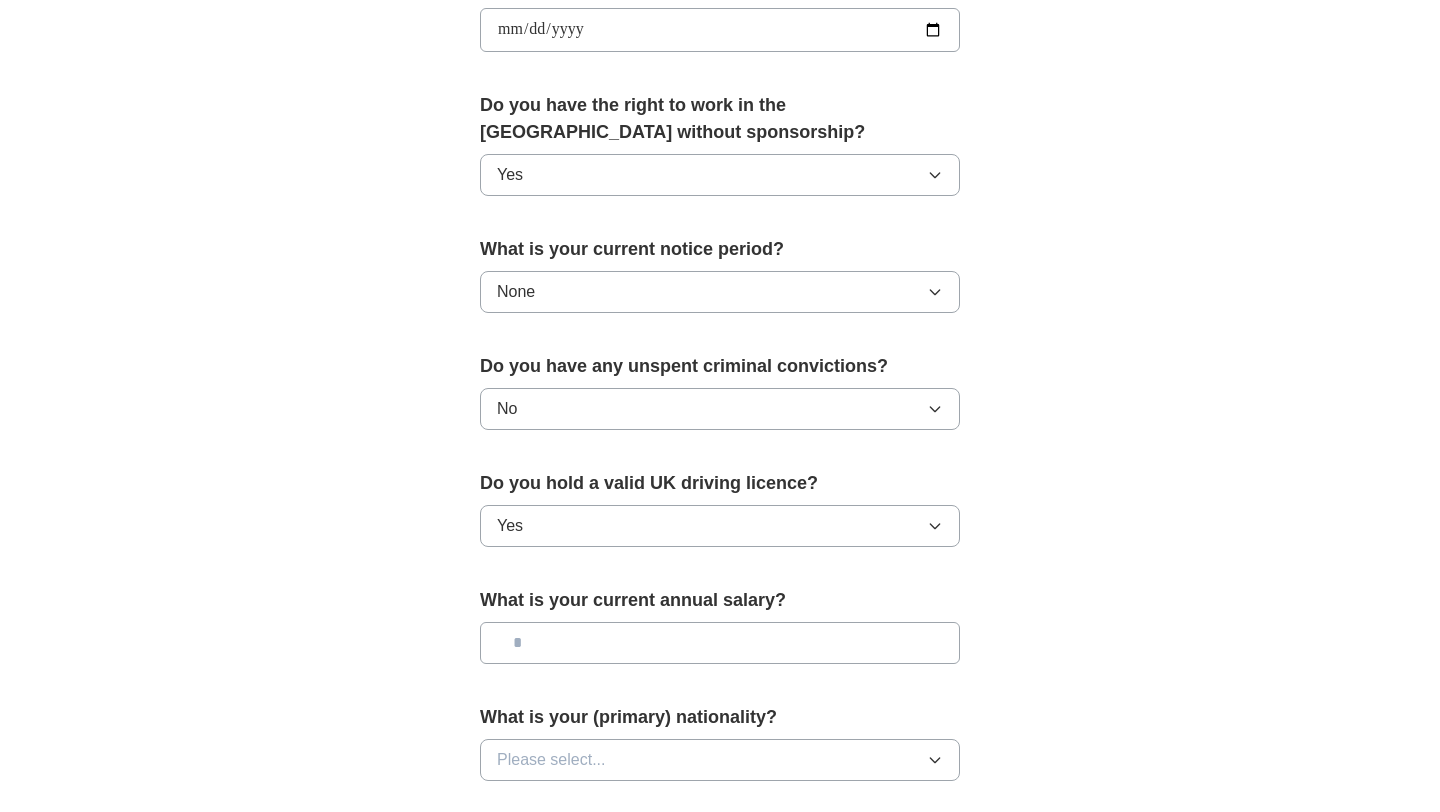 click at bounding box center [720, 643] 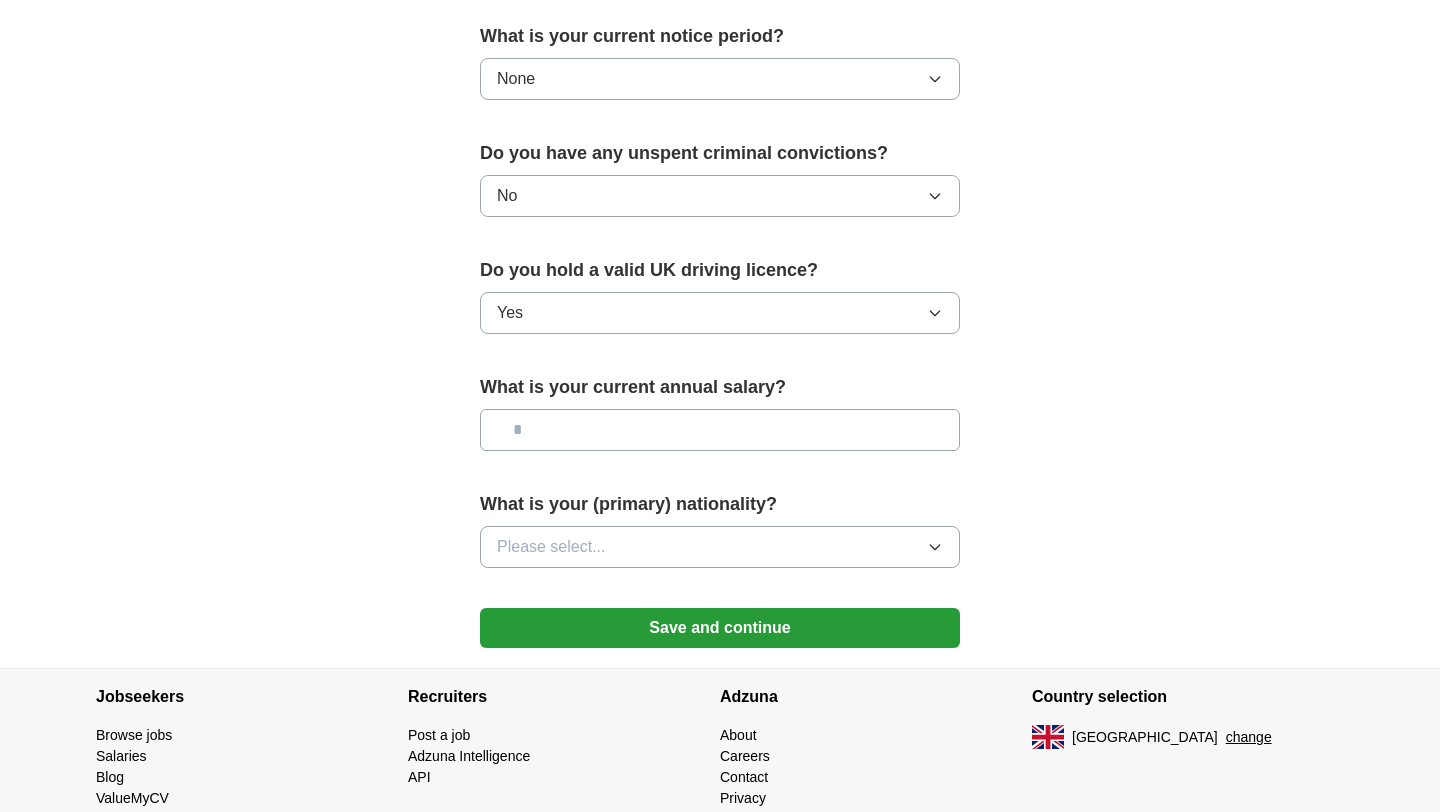scroll, scrollTop: 1185, scrollLeft: 0, axis: vertical 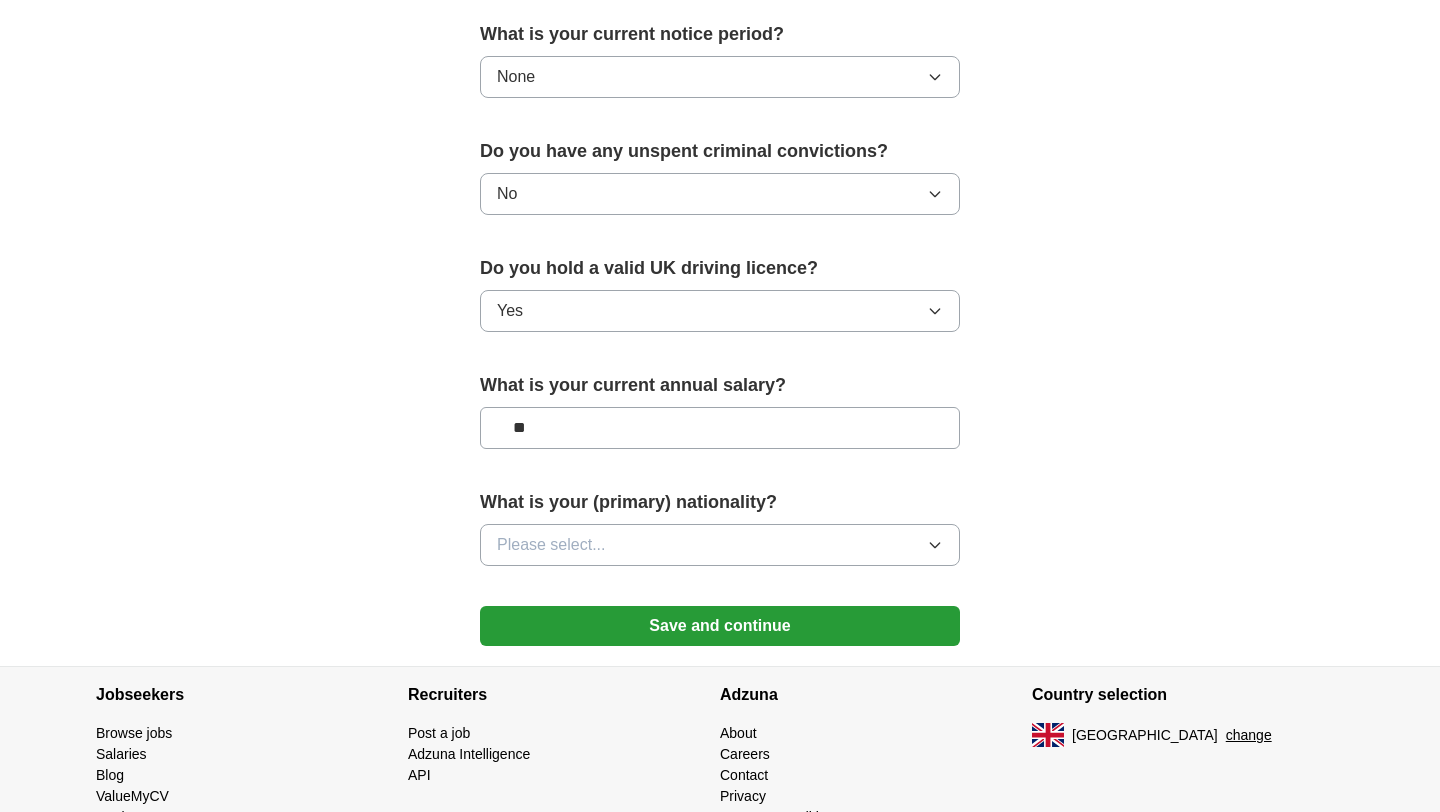 type on "**" 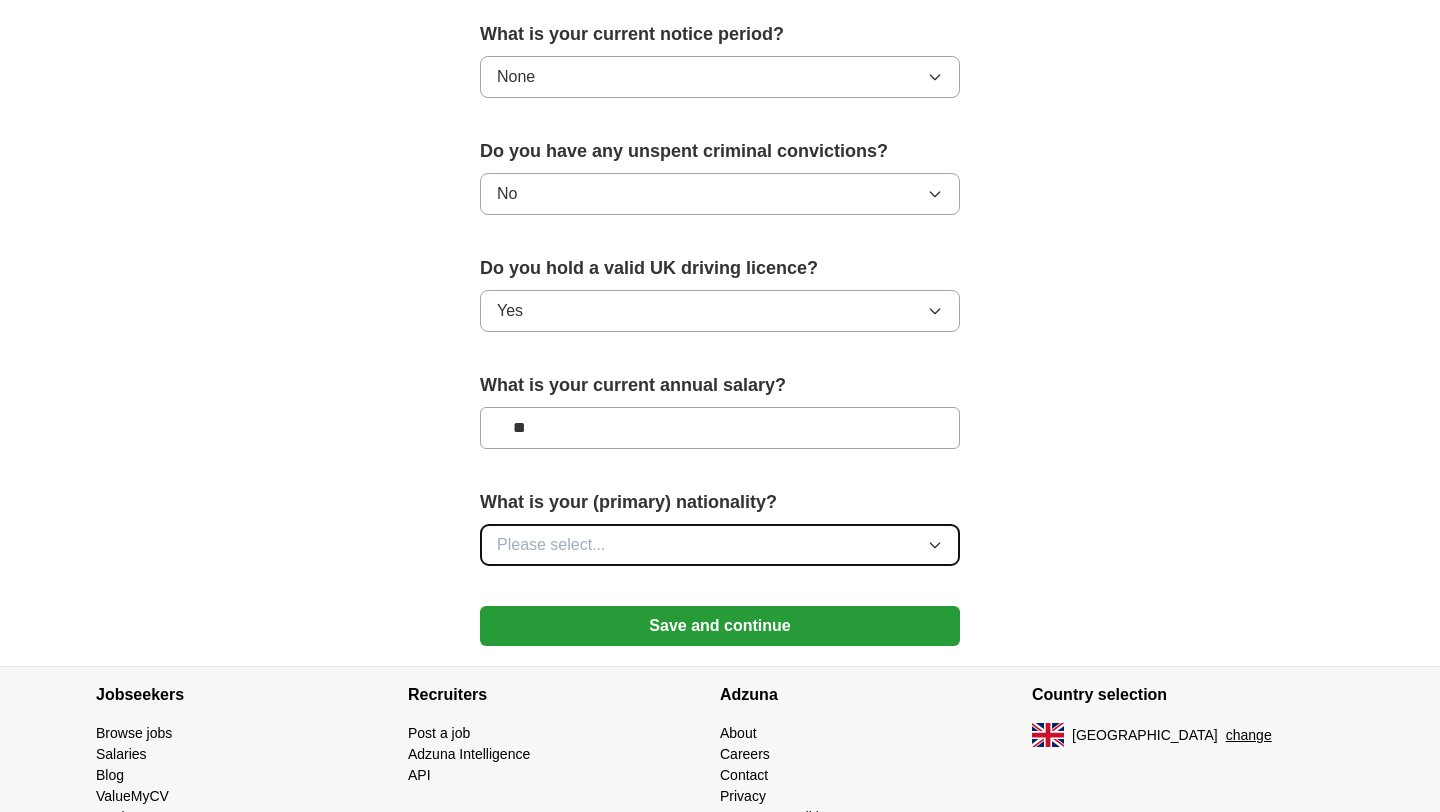 click on "Please select..." at bounding box center [720, 545] 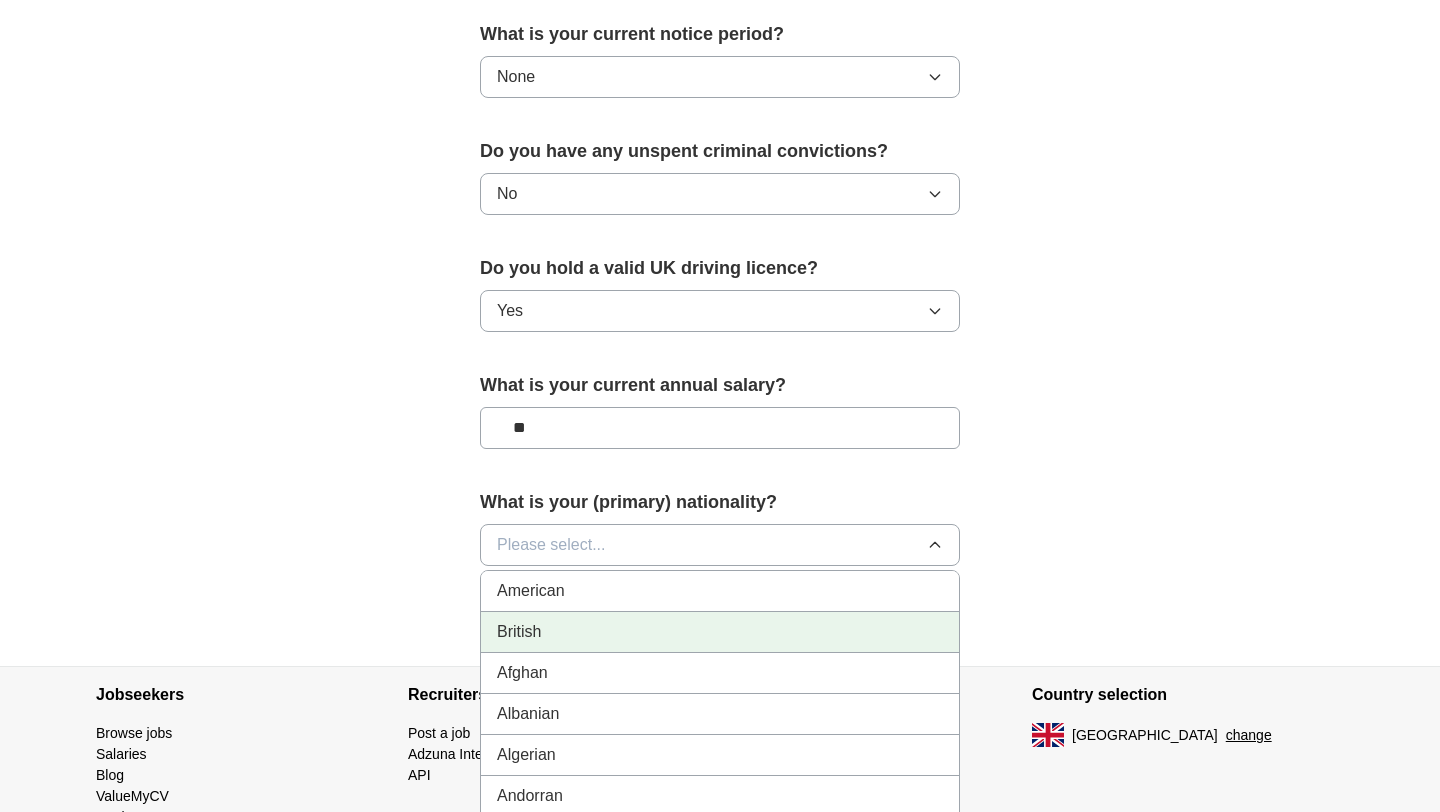 click on "British" at bounding box center [720, 632] 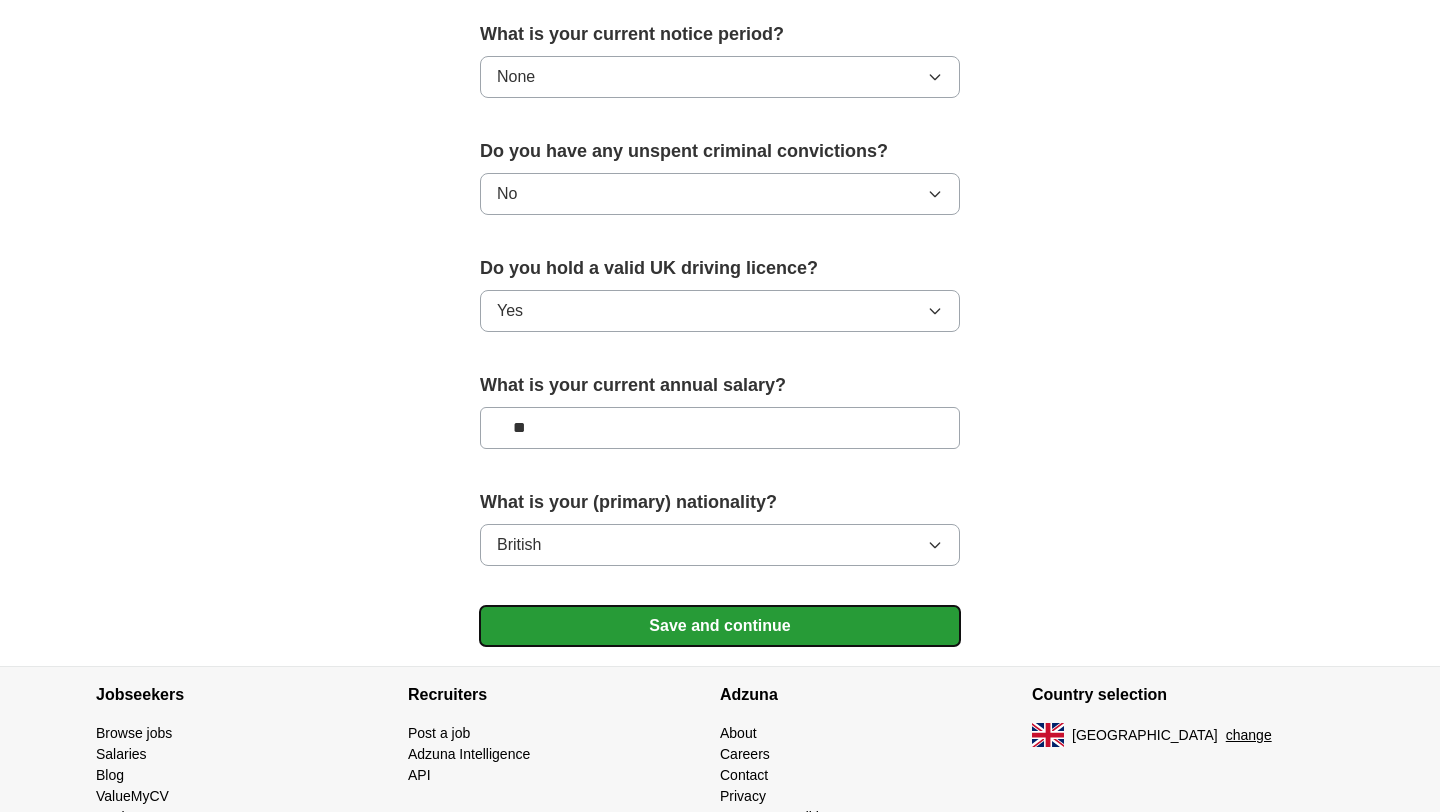 click on "Save and continue" at bounding box center [720, 626] 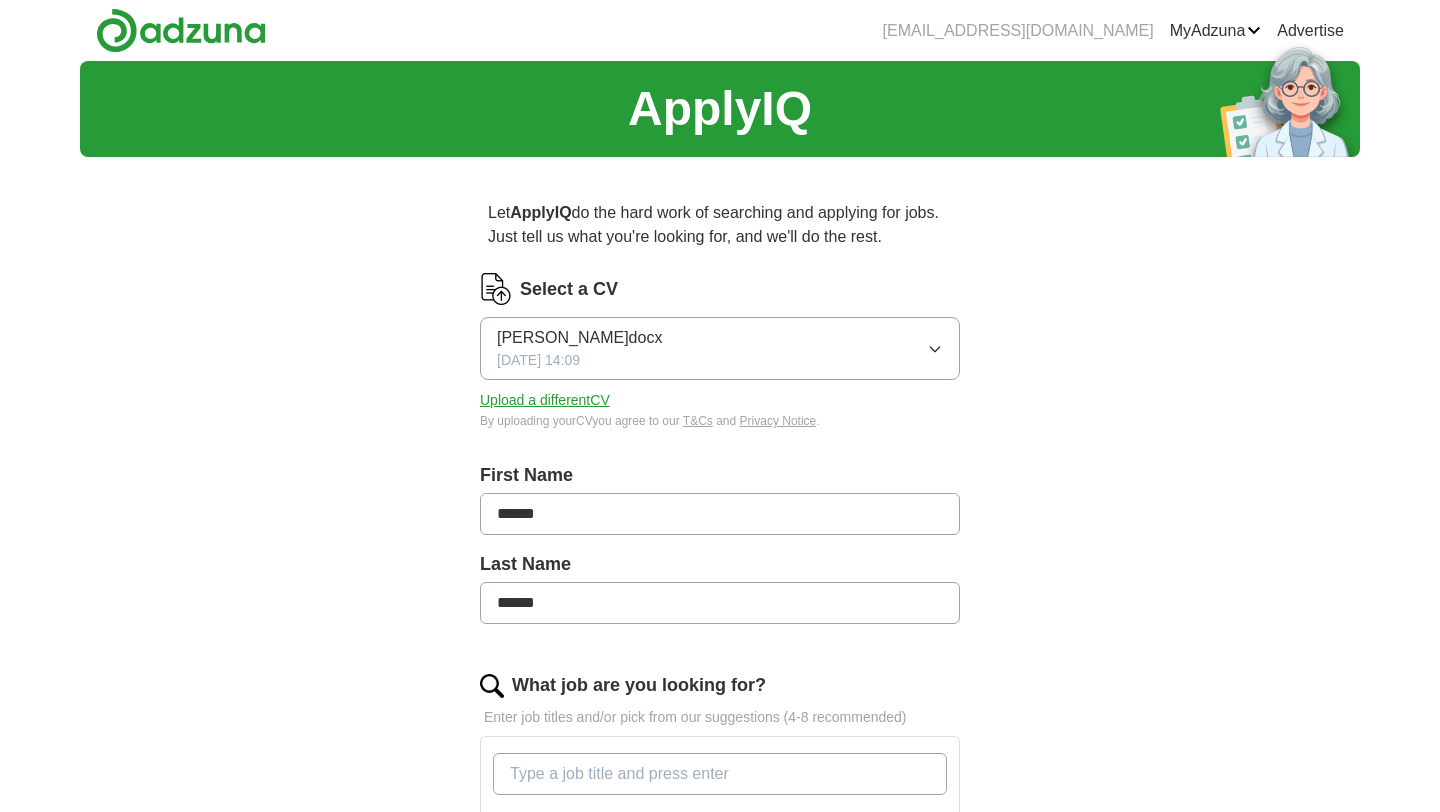 scroll, scrollTop: 869, scrollLeft: 0, axis: vertical 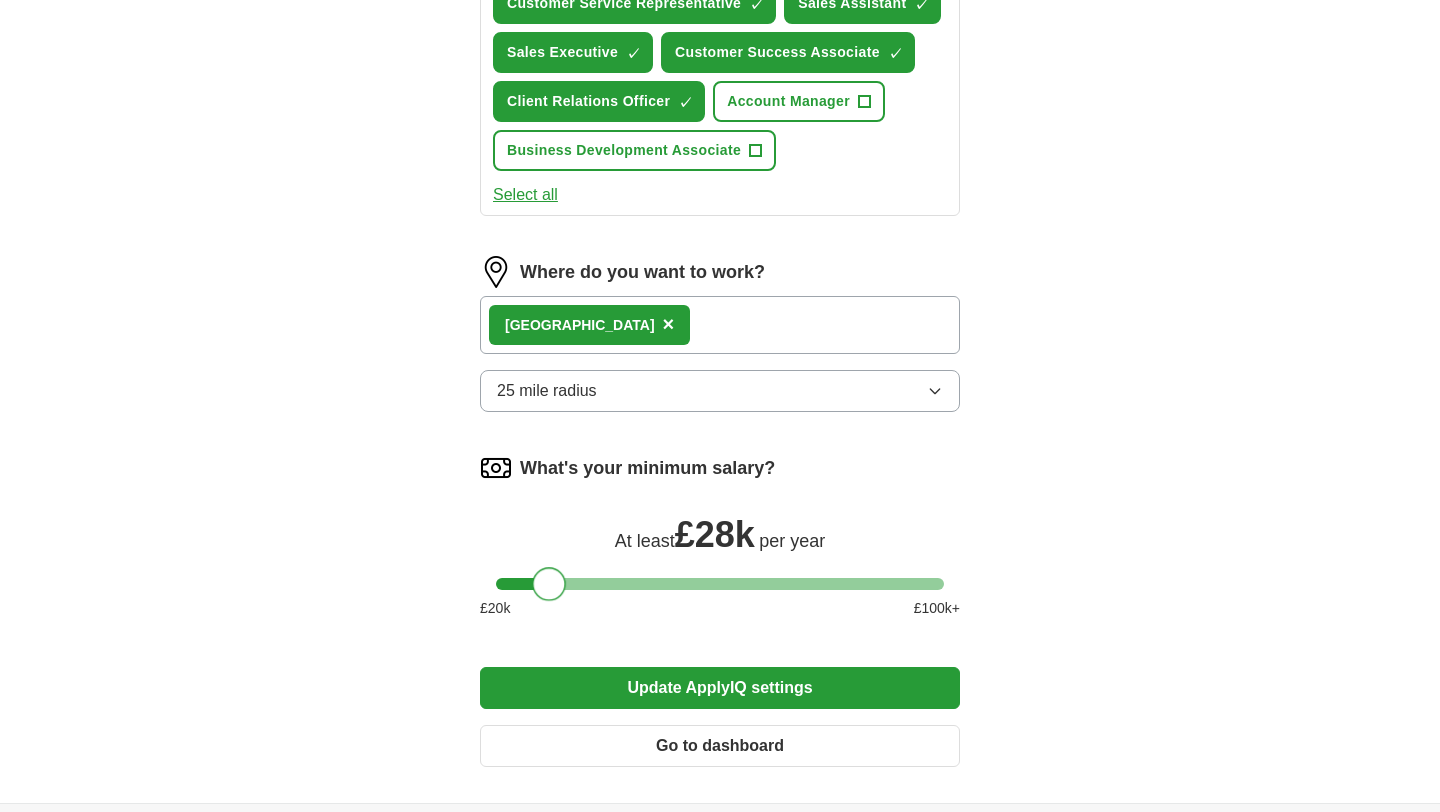 drag, startPoint x: 506, startPoint y: 399, endPoint x: 547, endPoint y: 408, distance: 41.976185 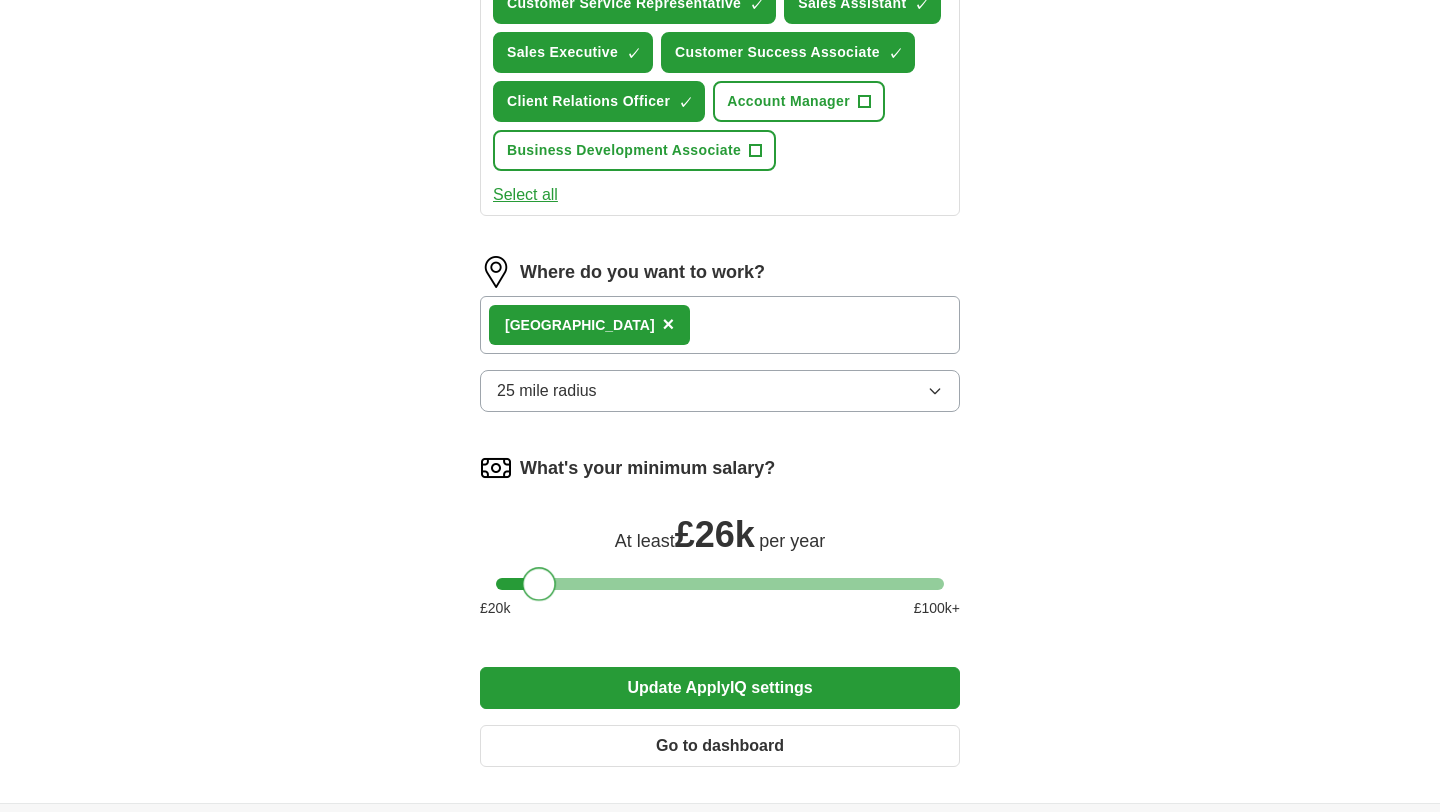 click at bounding box center (539, 584) 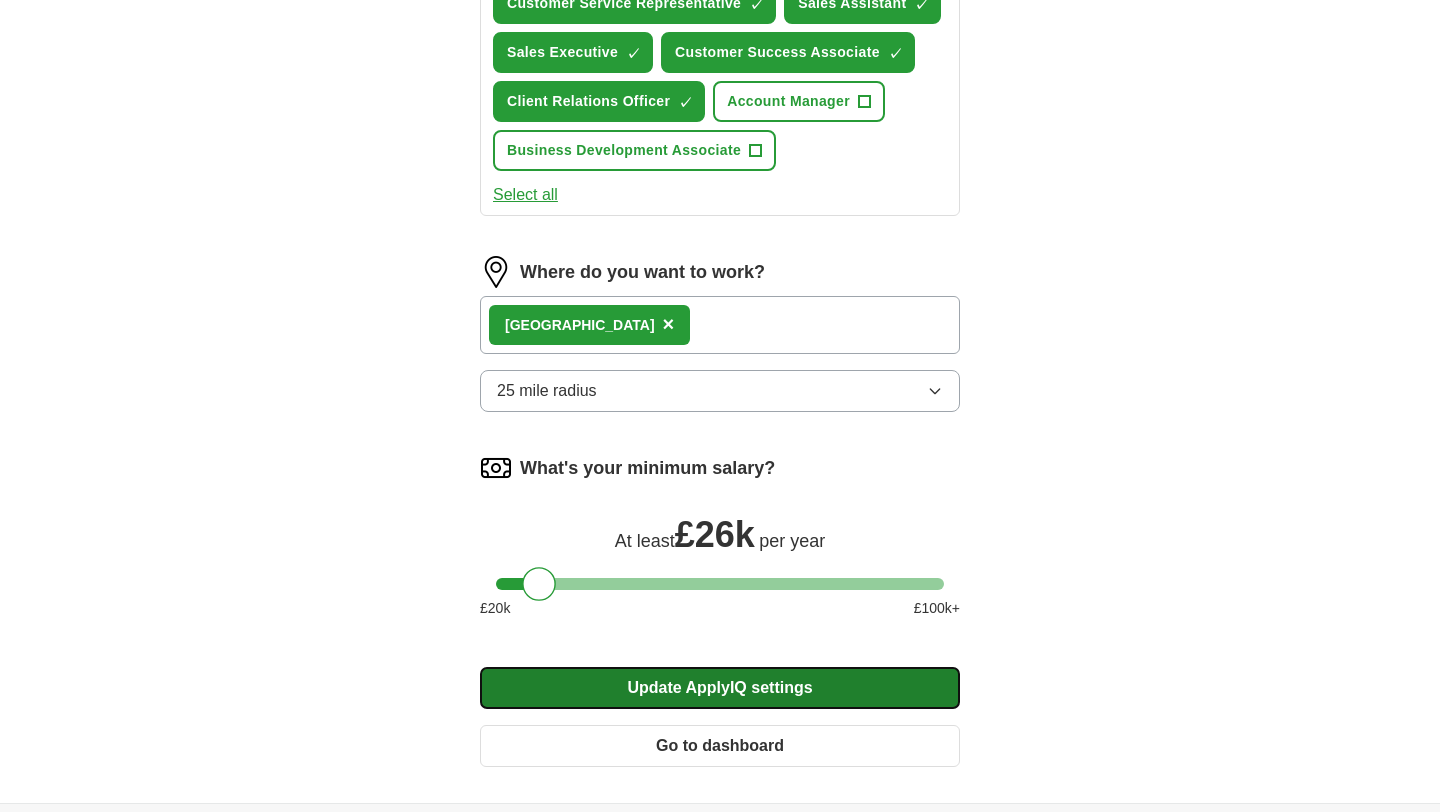 click on "Update ApplyIQ settings" at bounding box center [720, 688] 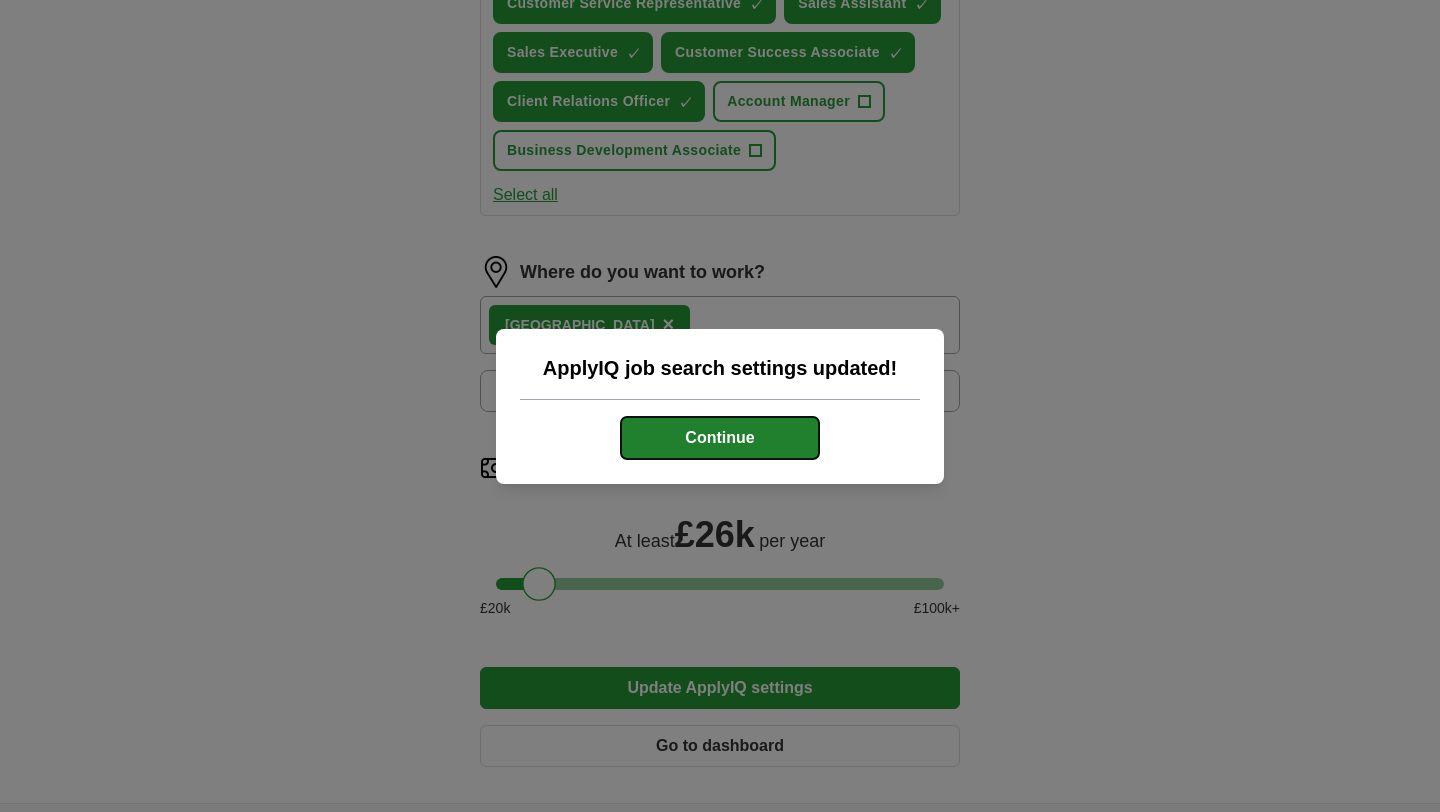 click on "Continue" at bounding box center [720, 438] 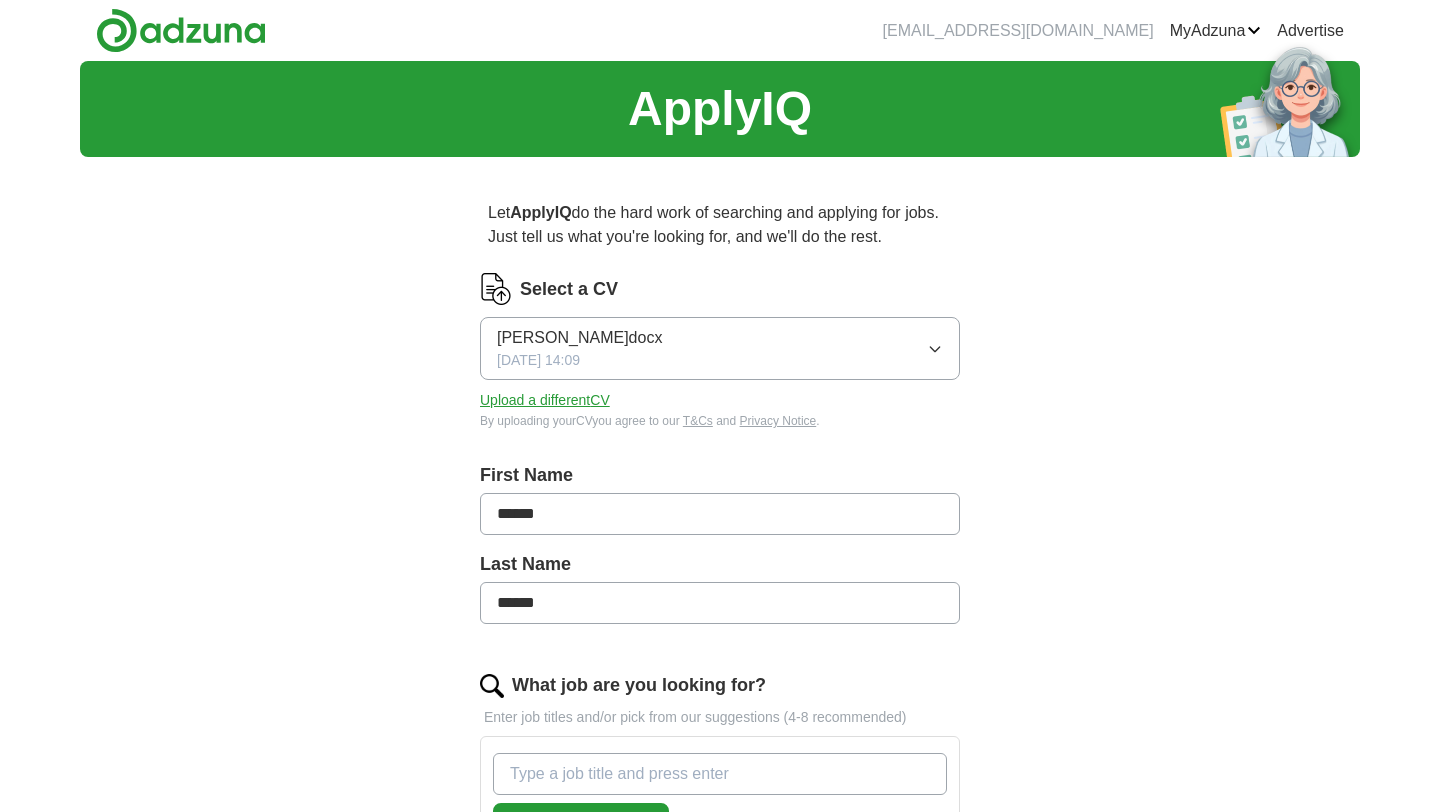 scroll, scrollTop: 869, scrollLeft: 0, axis: vertical 